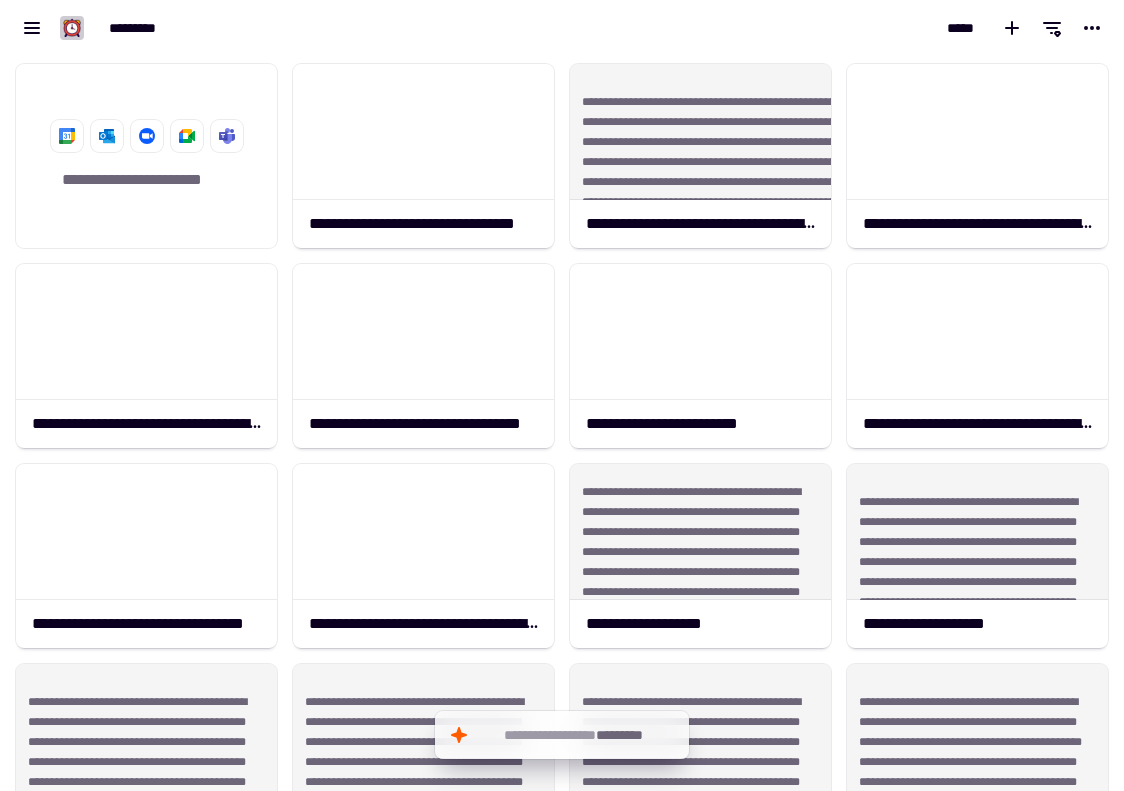 scroll, scrollTop: 0, scrollLeft: 0, axis: both 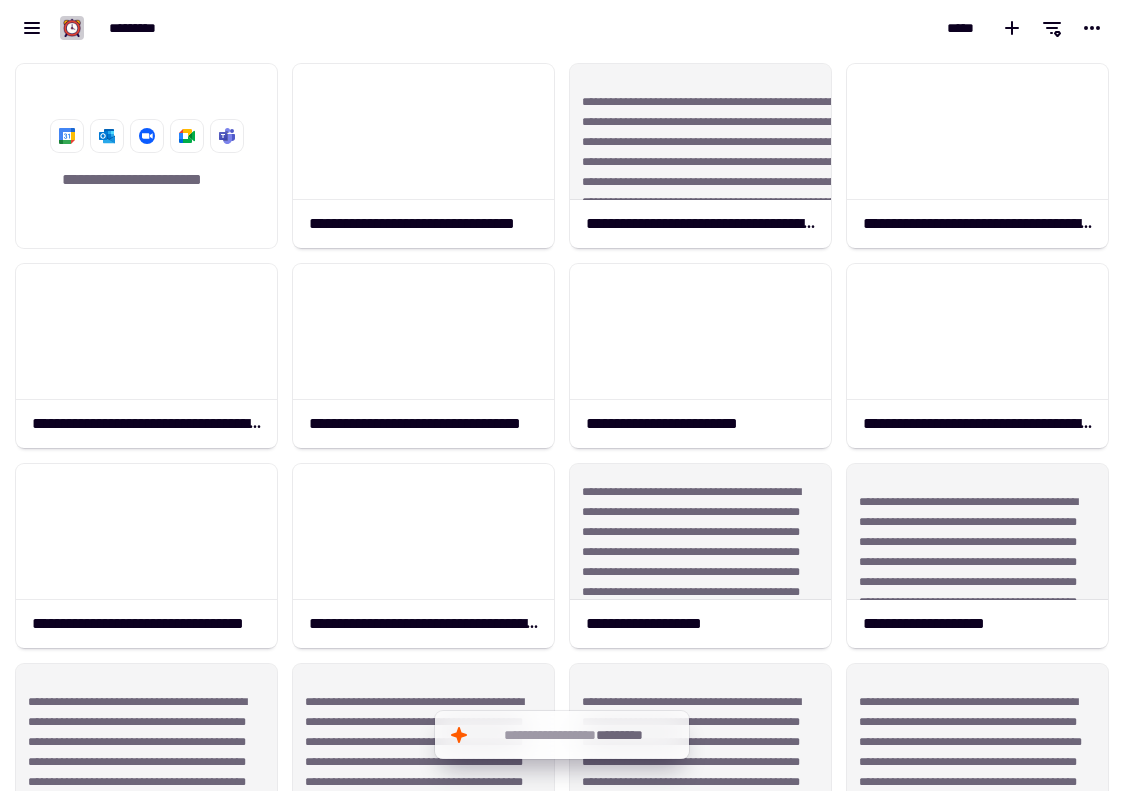 click on "**********" at bounding box center (281, 28) 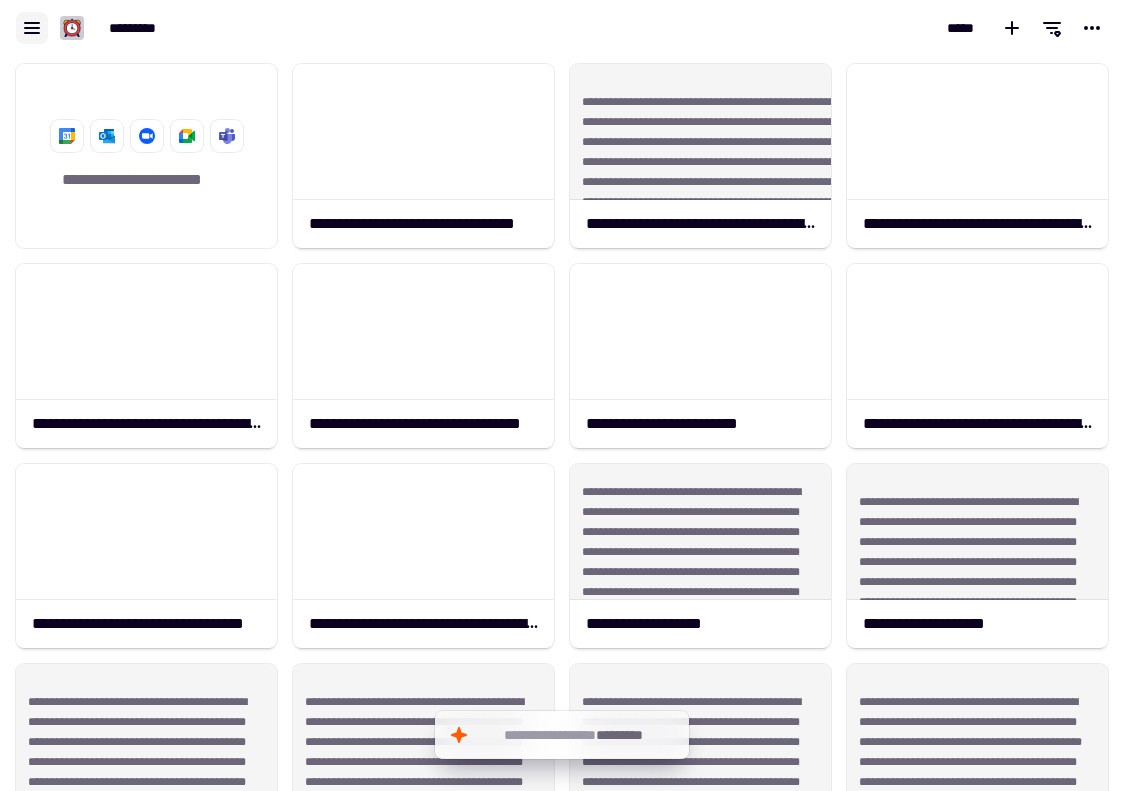 click 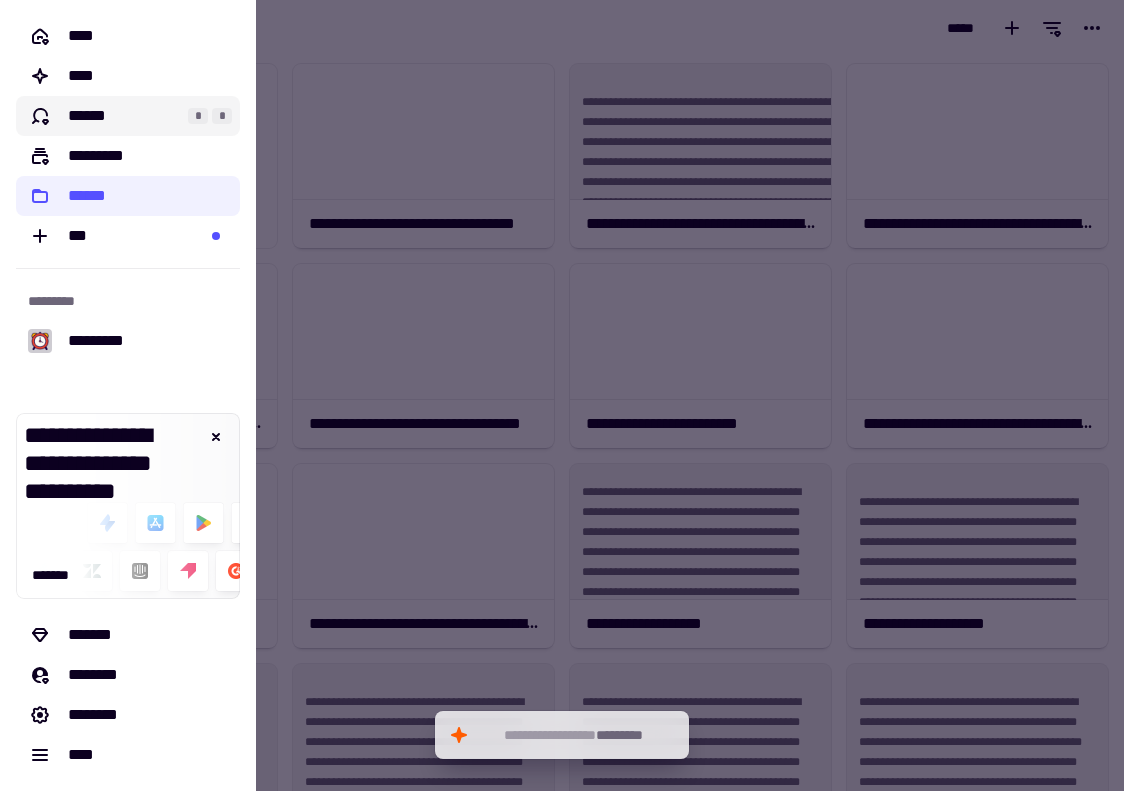 click on "******" 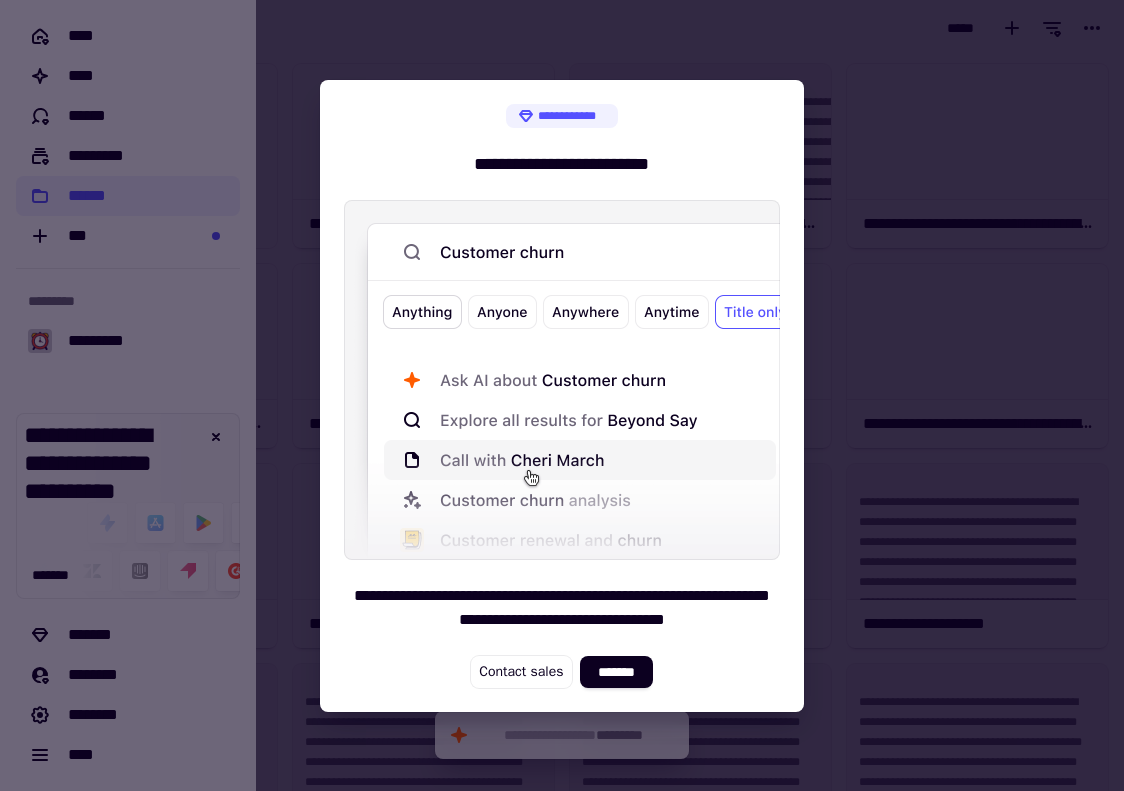 click at bounding box center (562, 395) 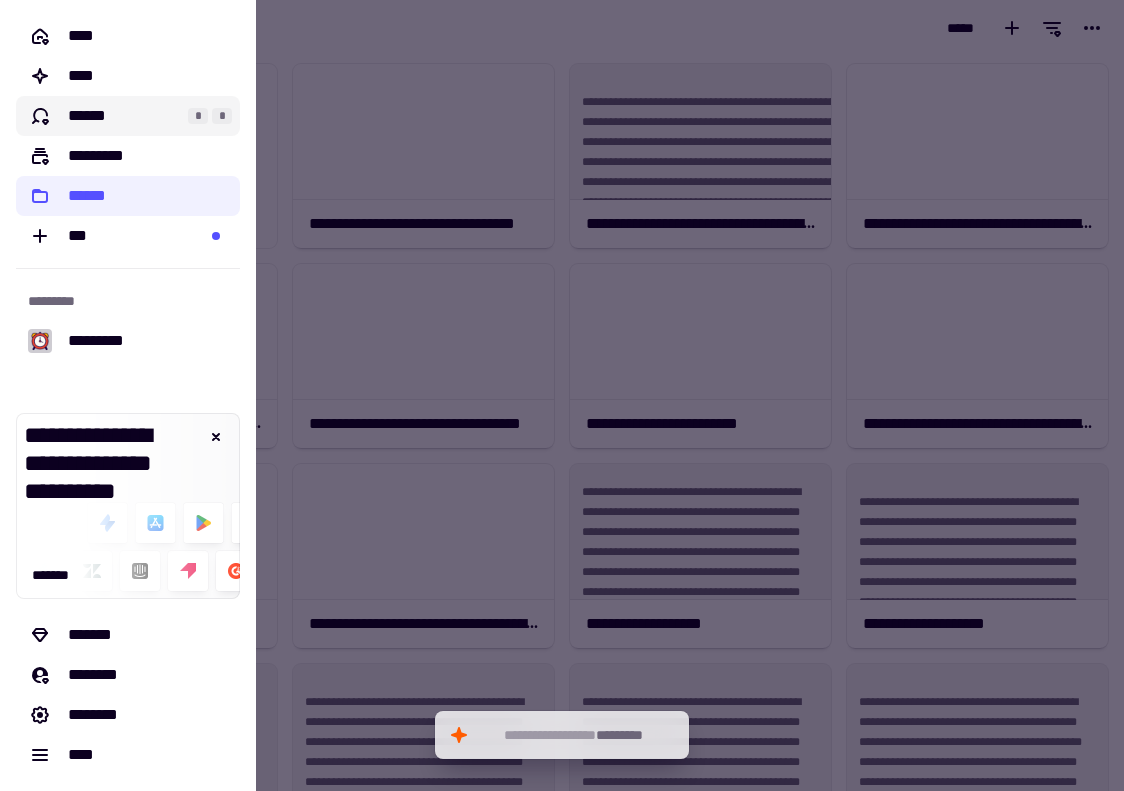 click on "******" 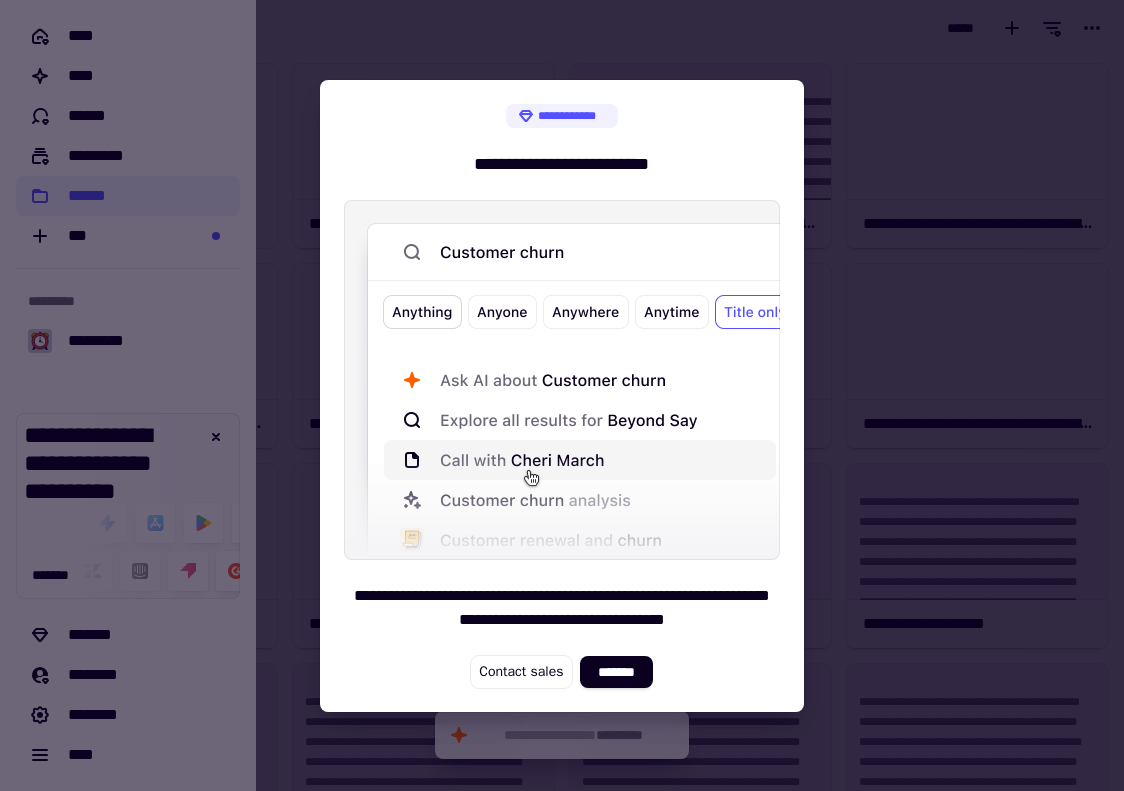 click at bounding box center [562, 395] 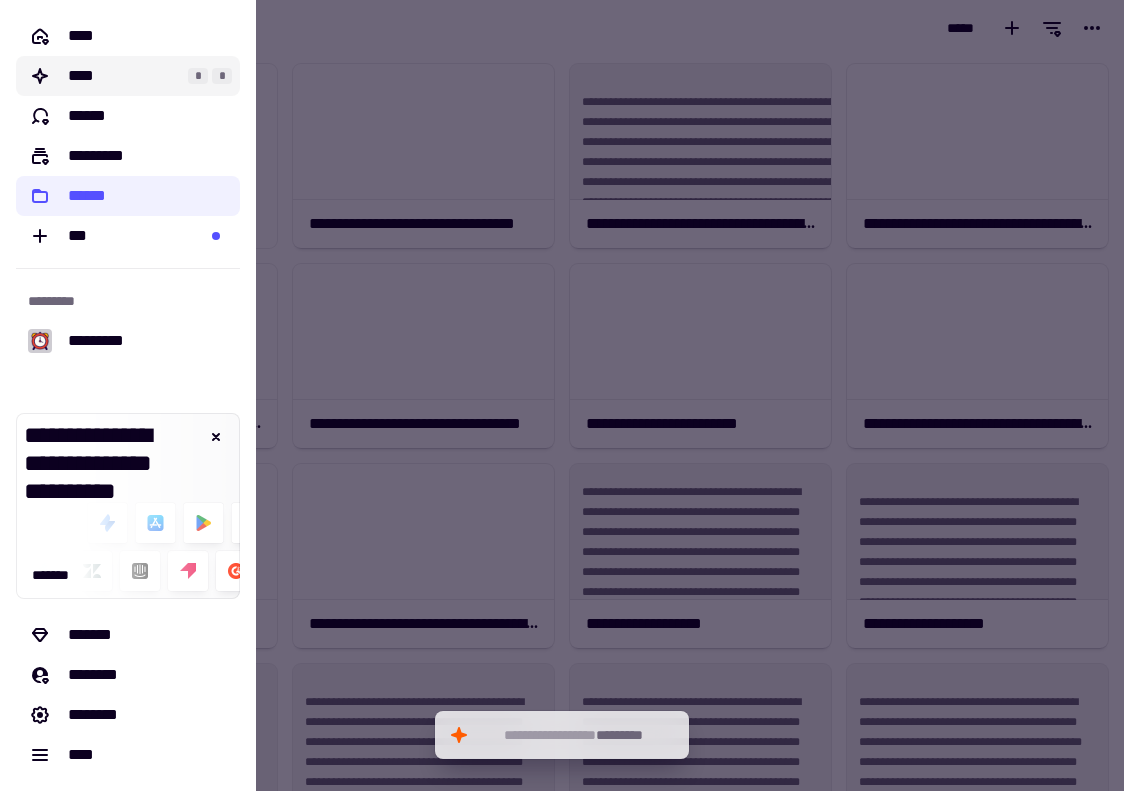 click on "****" 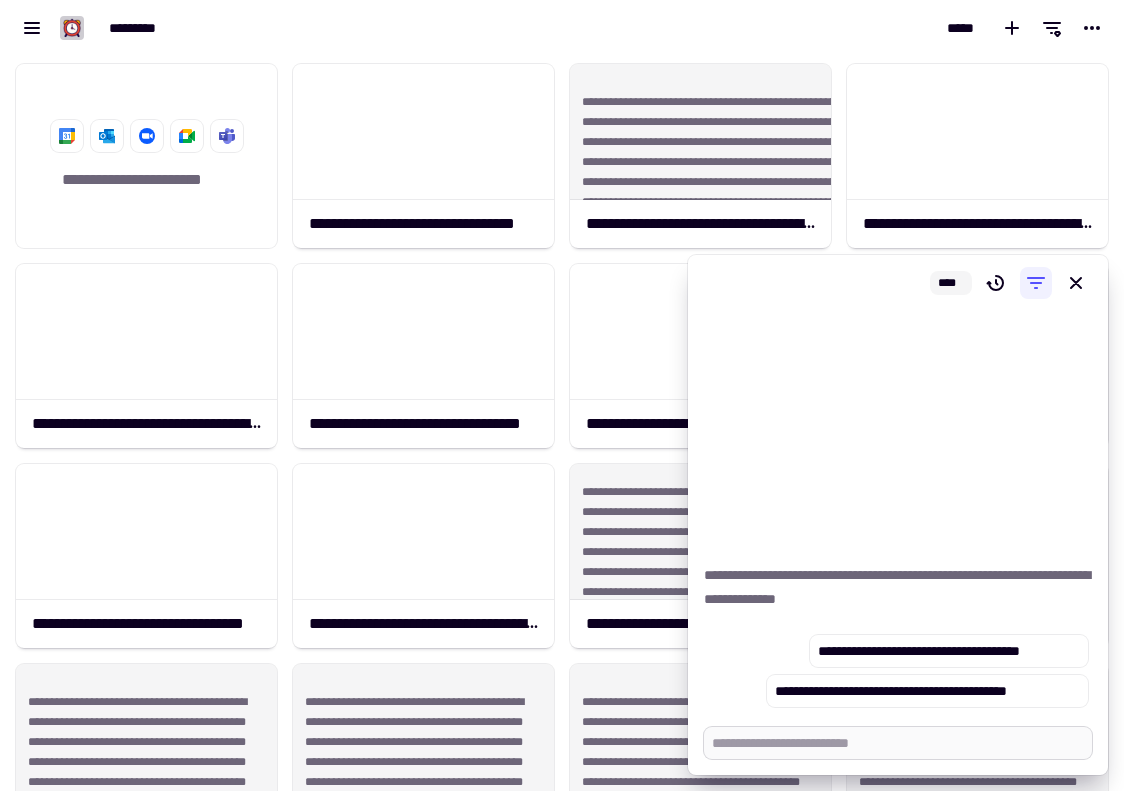 click at bounding box center (898, 743) 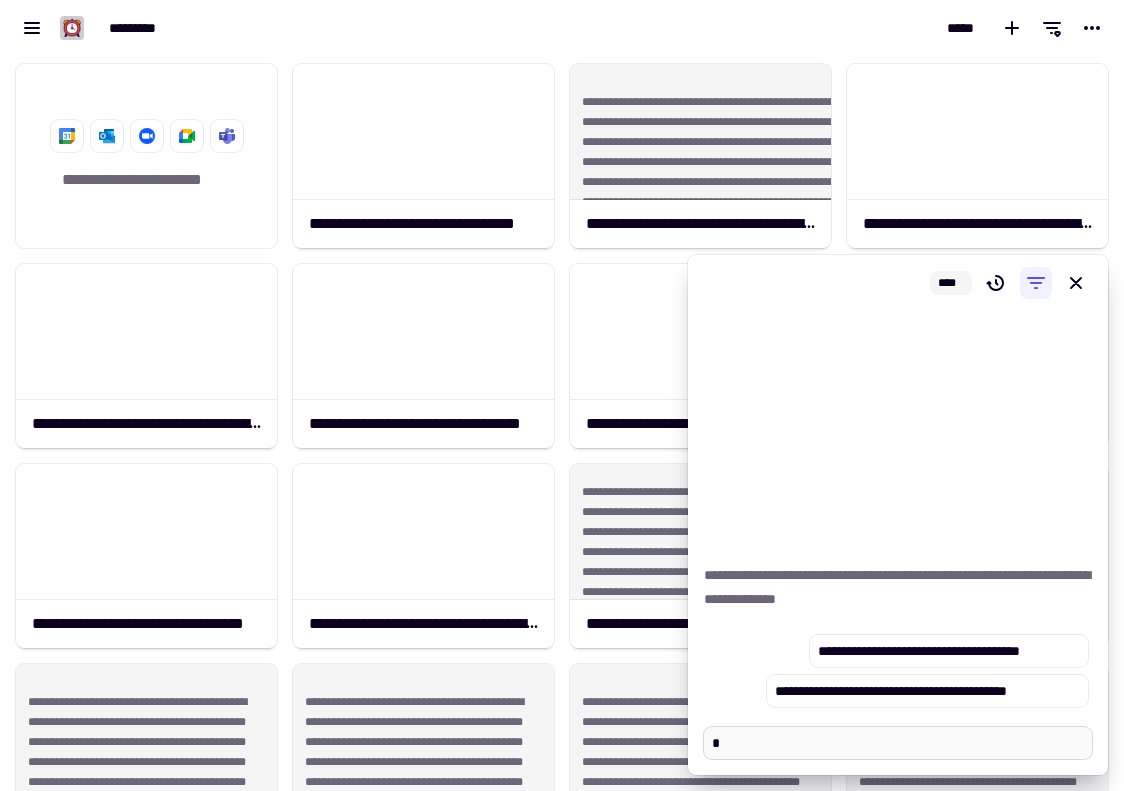 type on "*" 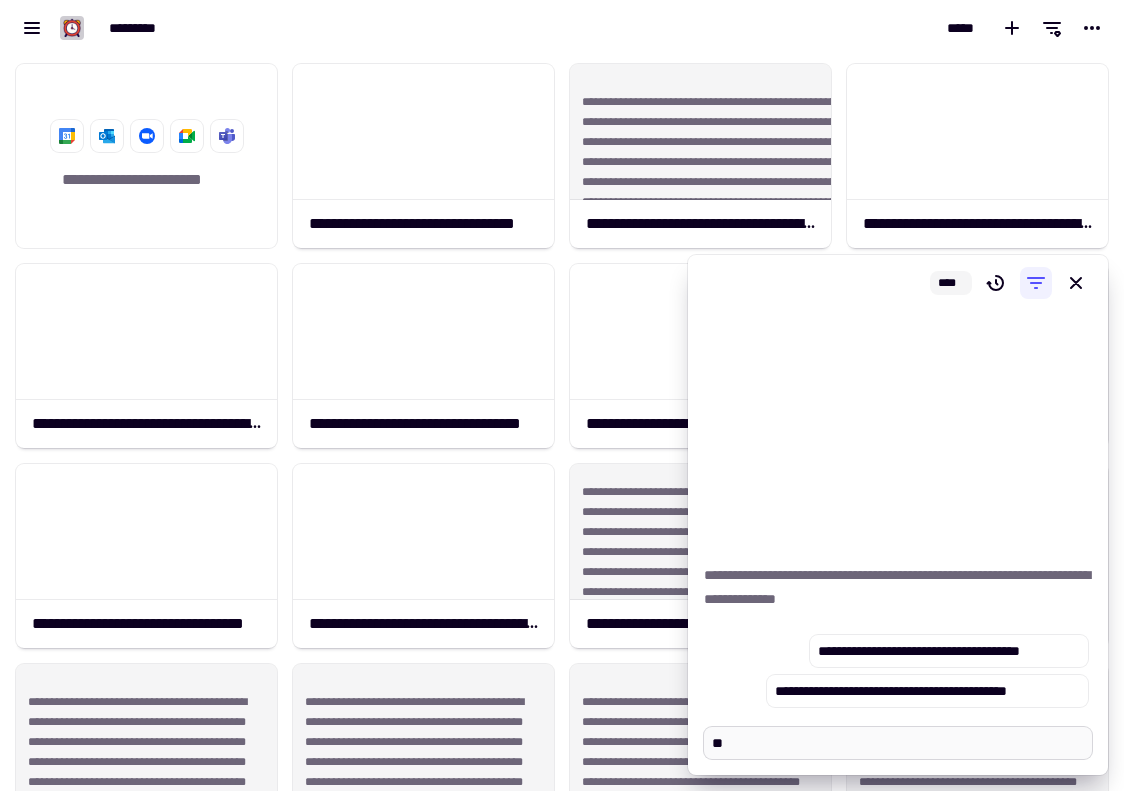 type on "*" 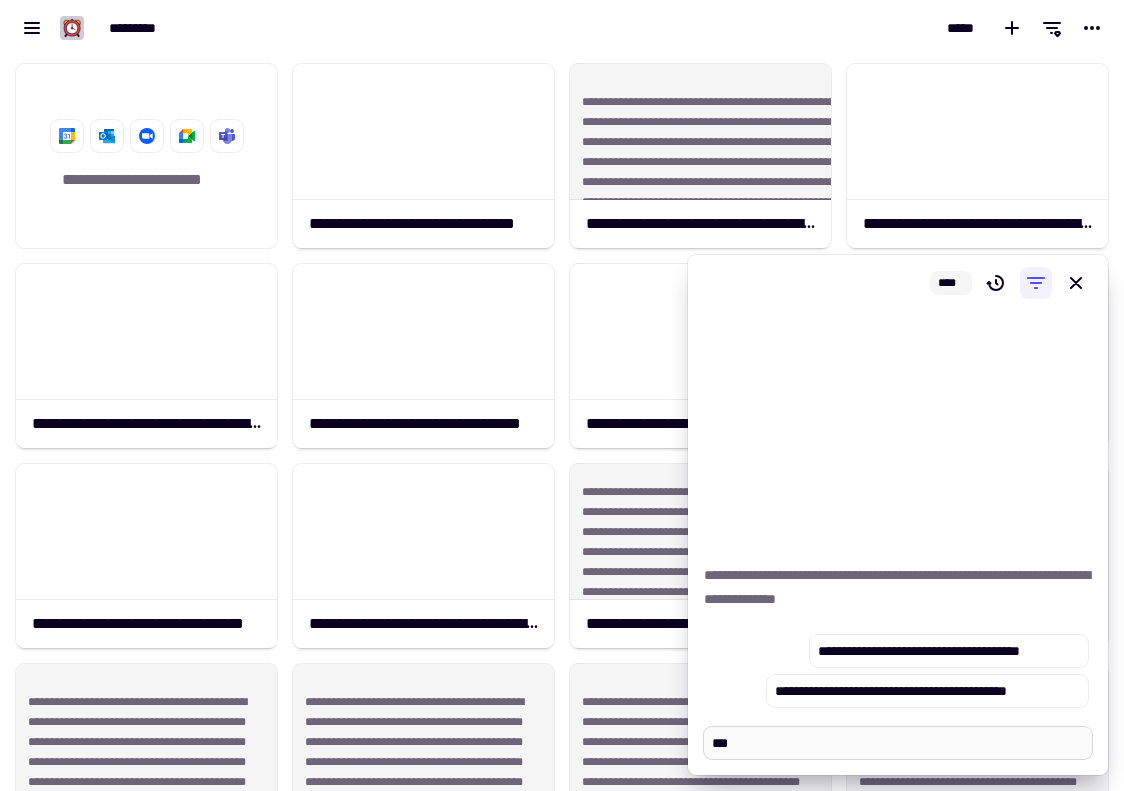 type on "*" 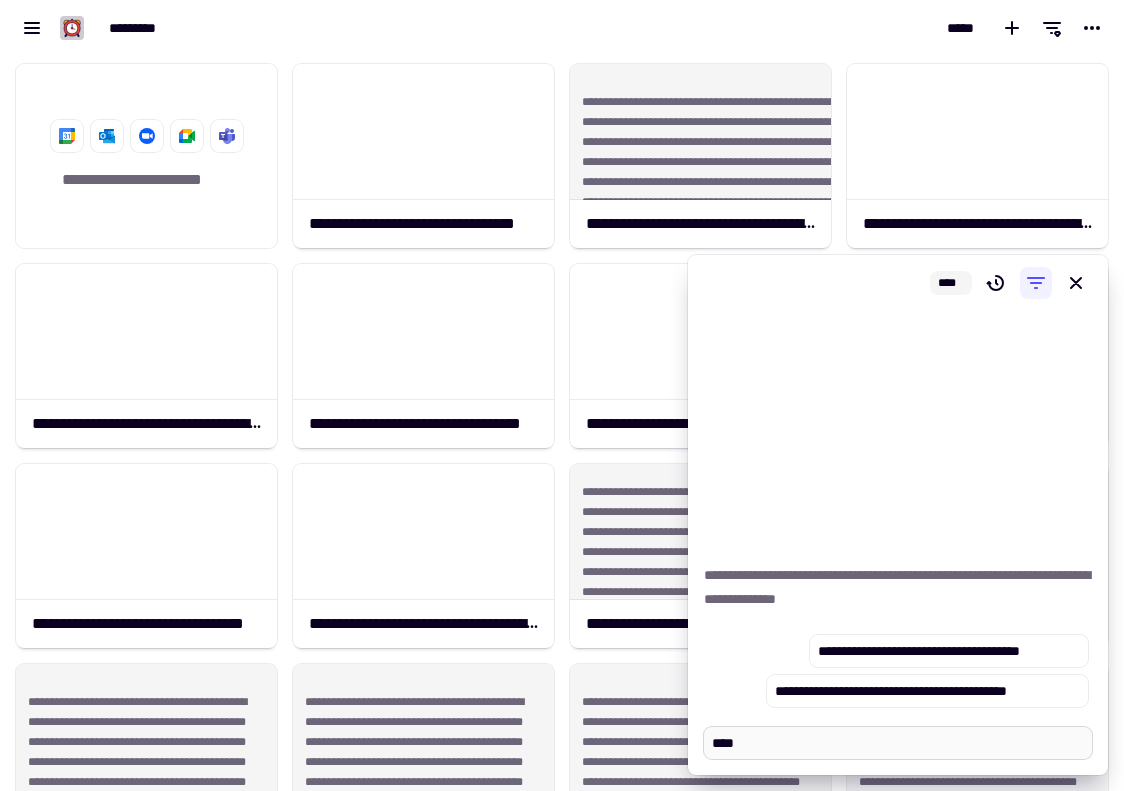 type on "*" 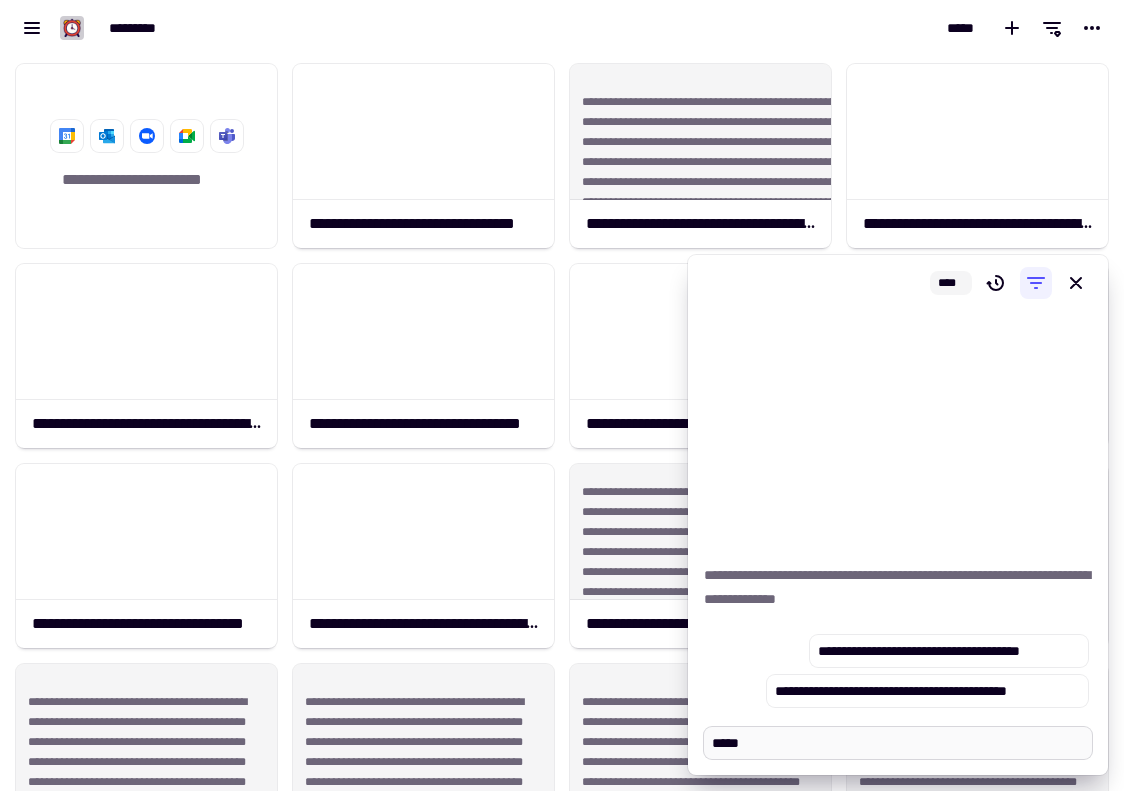 type on "*" 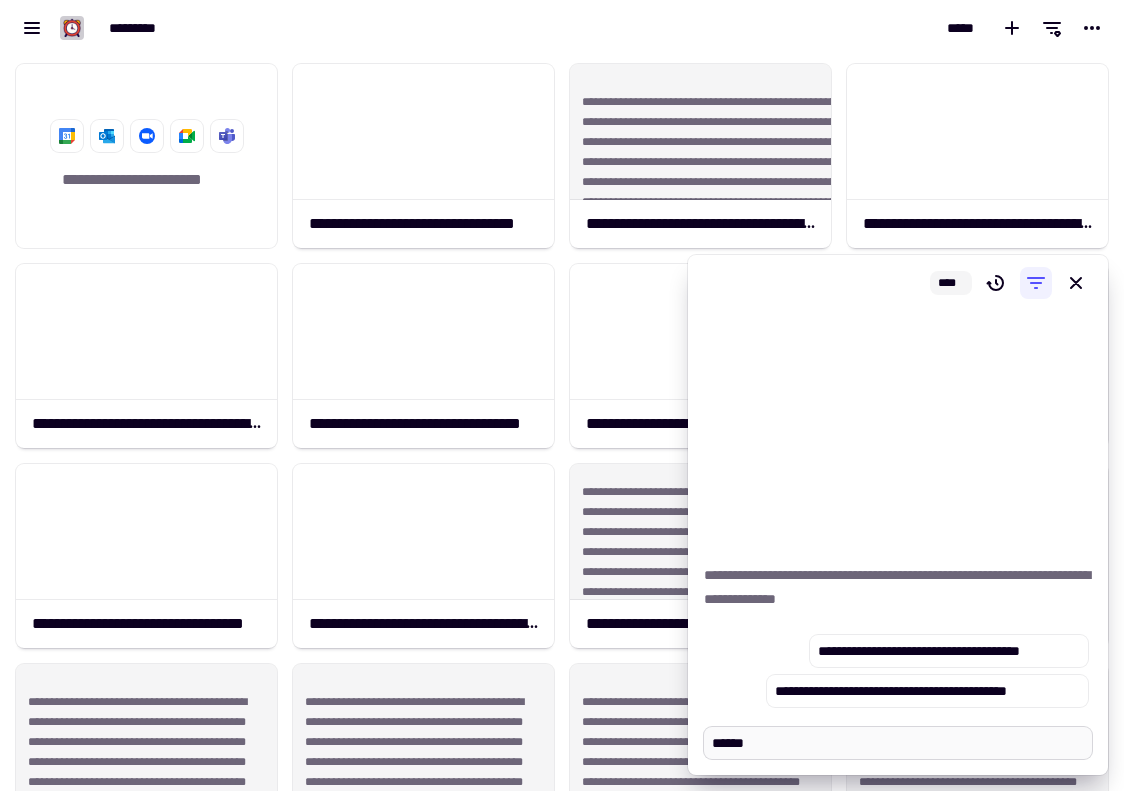 type on "*" 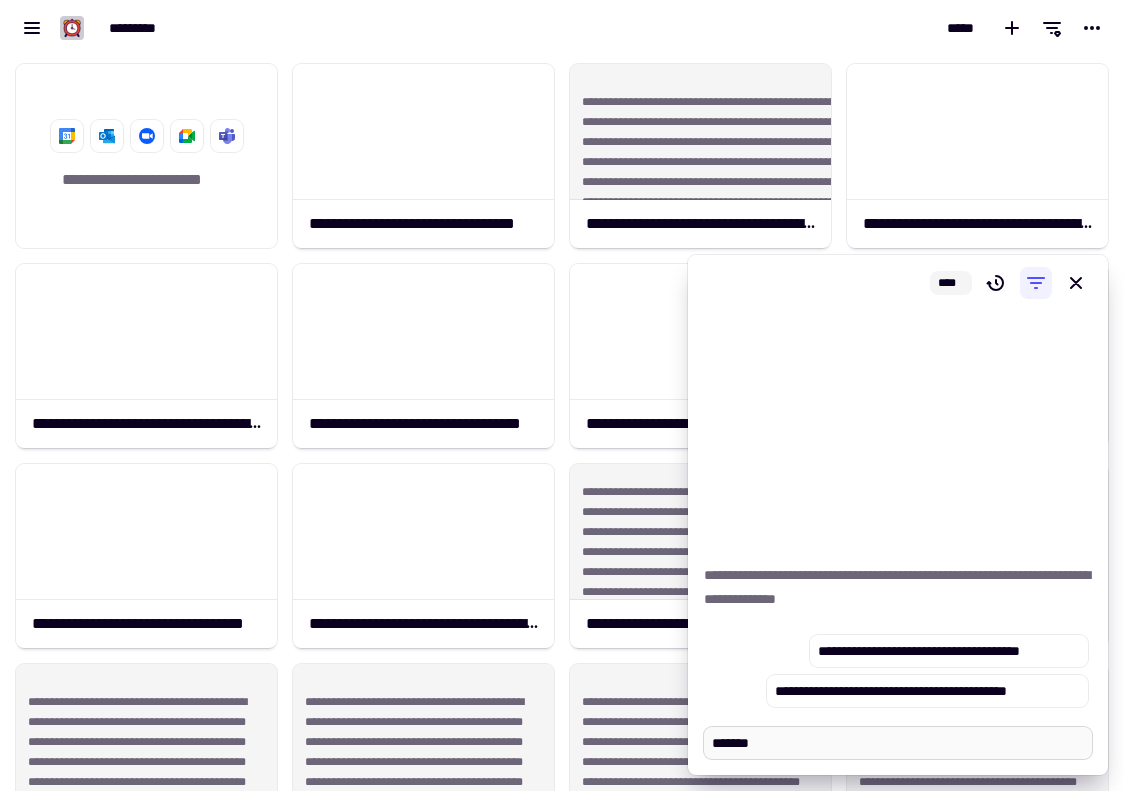 type on "*" 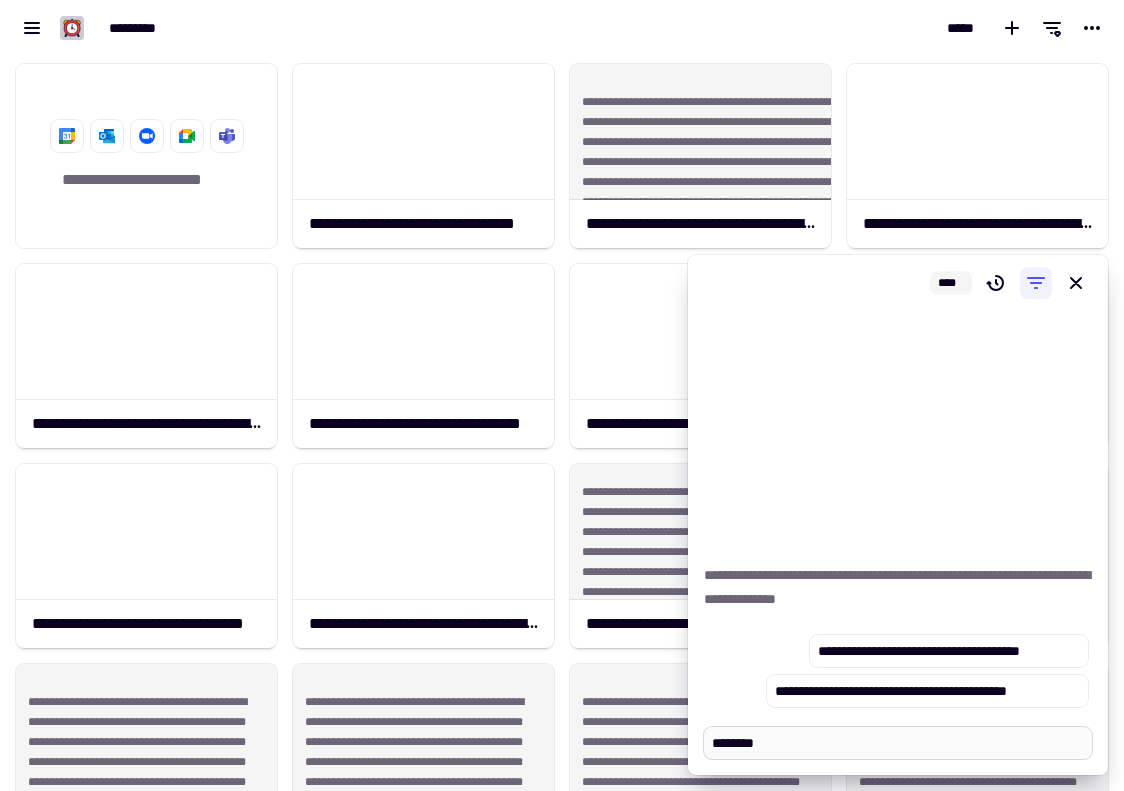 type on "*" 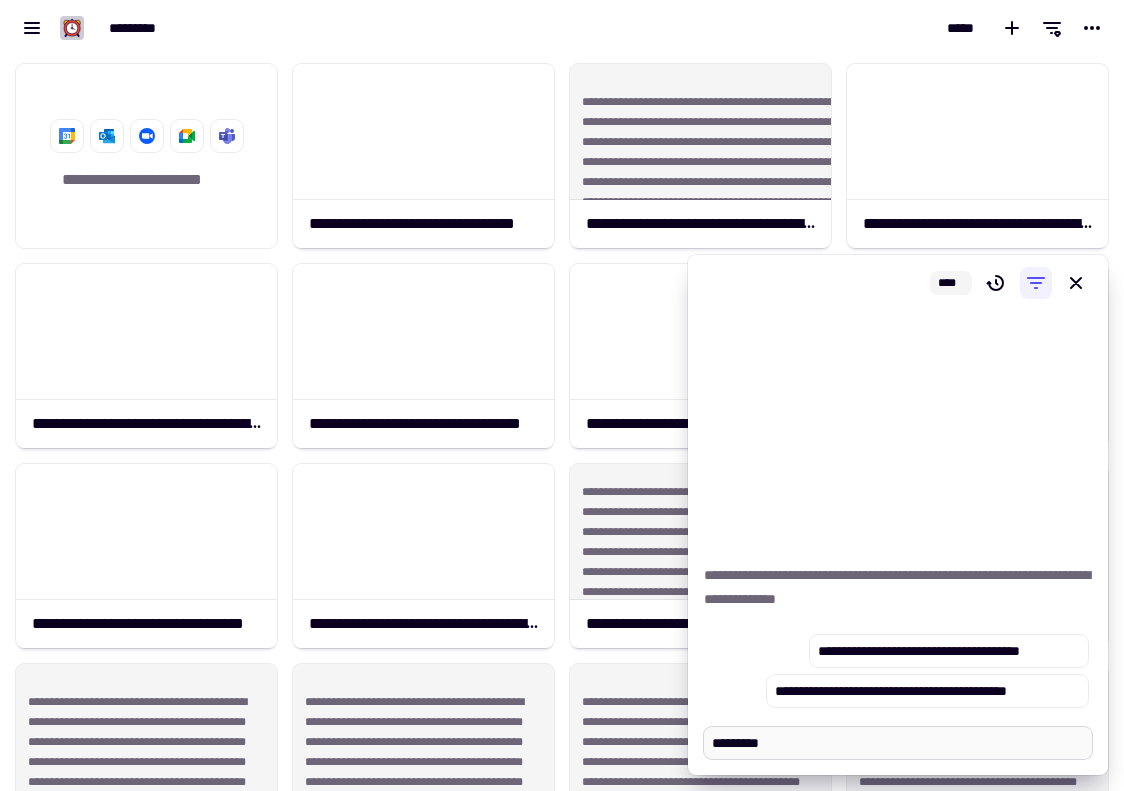 type on "*" 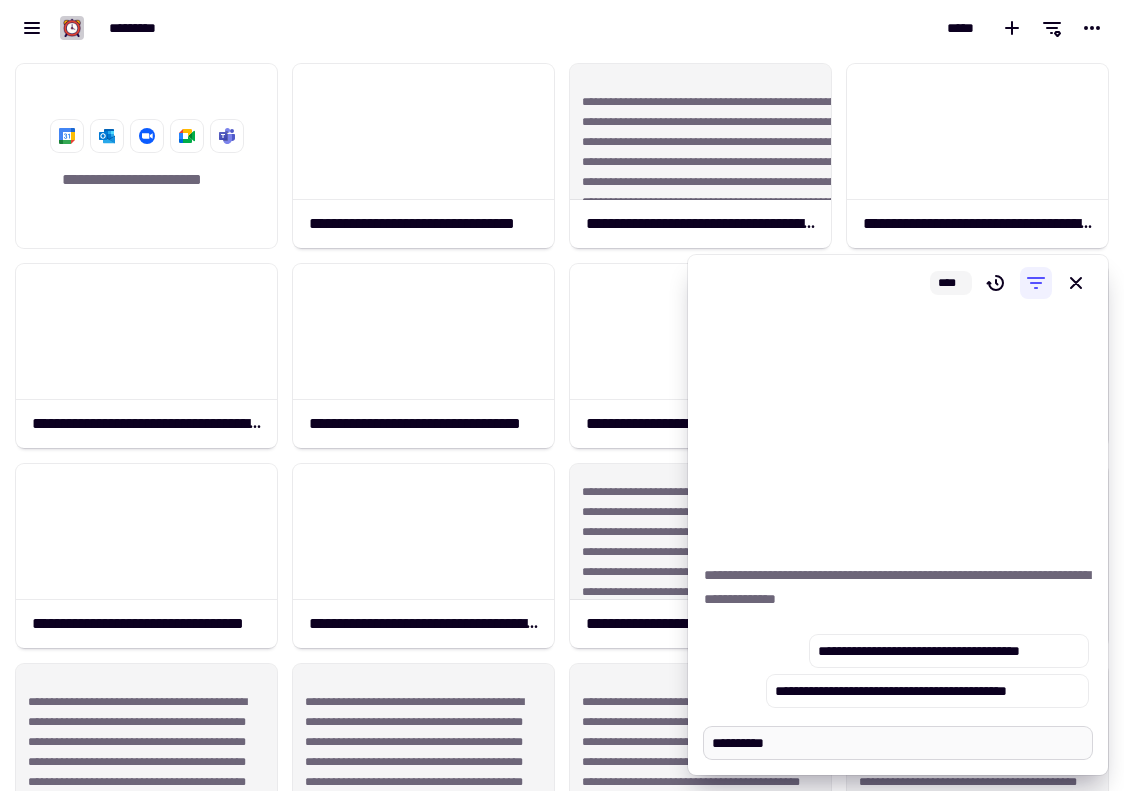 type on "*" 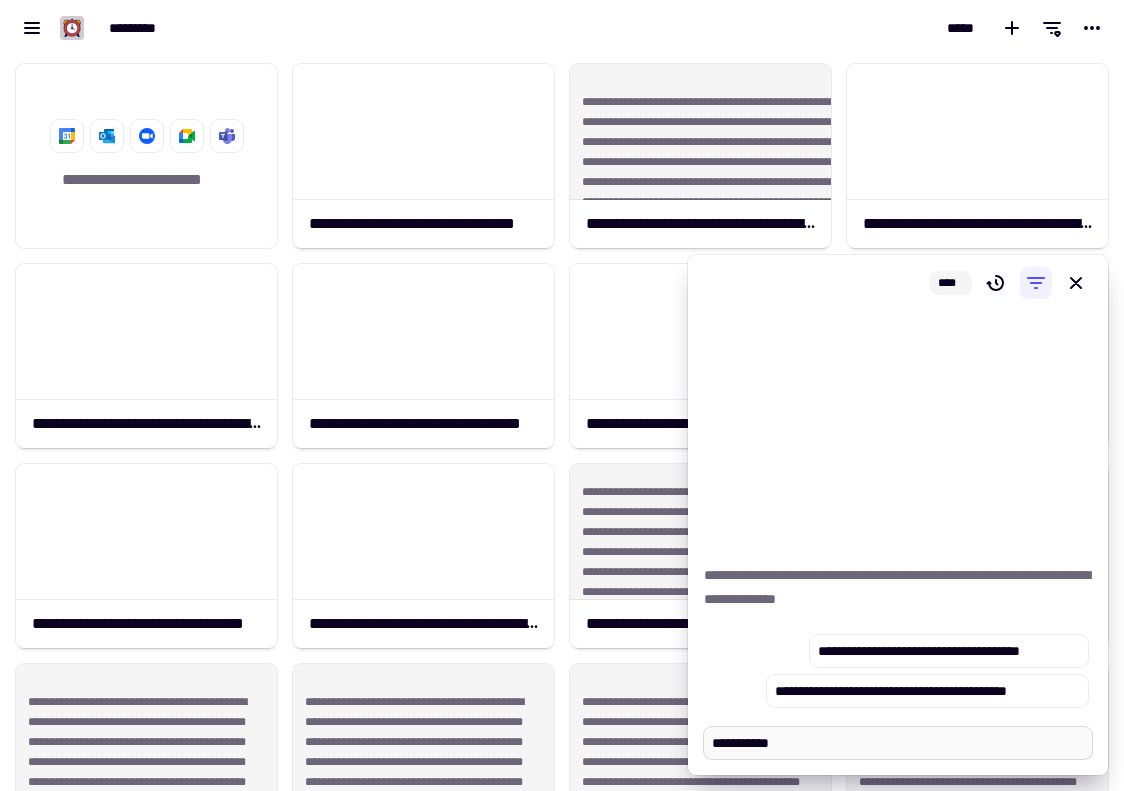 type on "*" 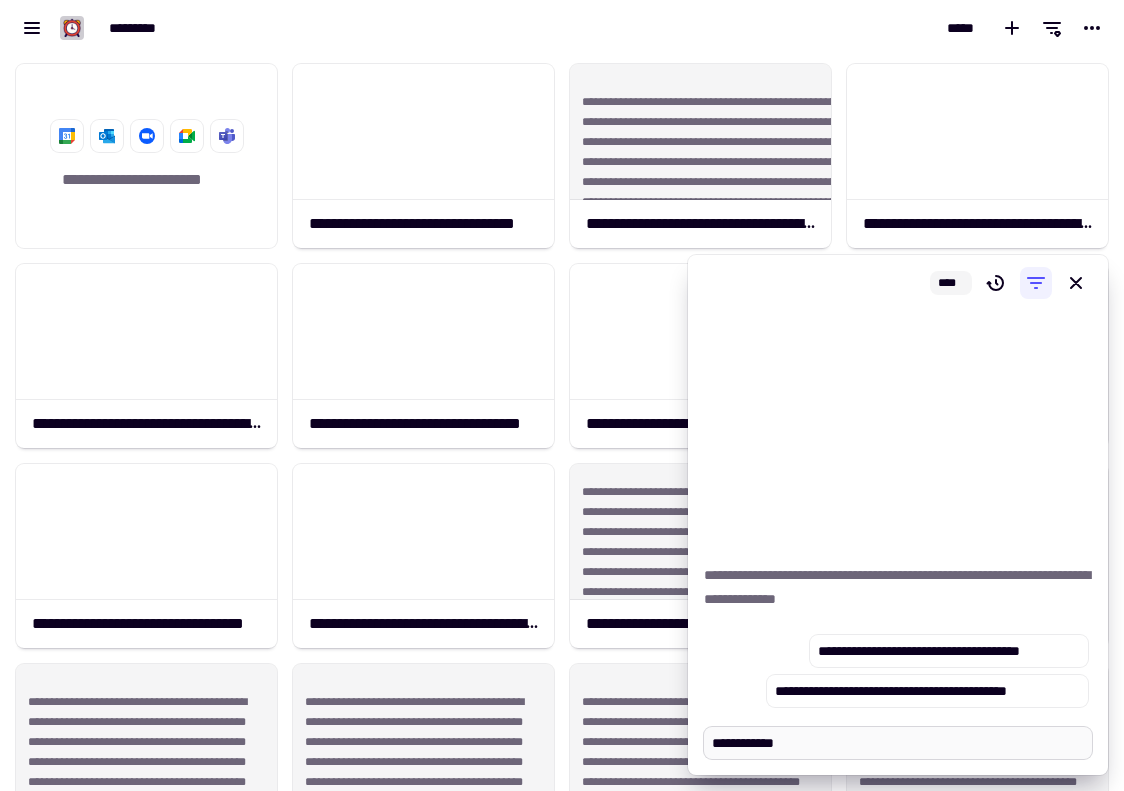 type on "*" 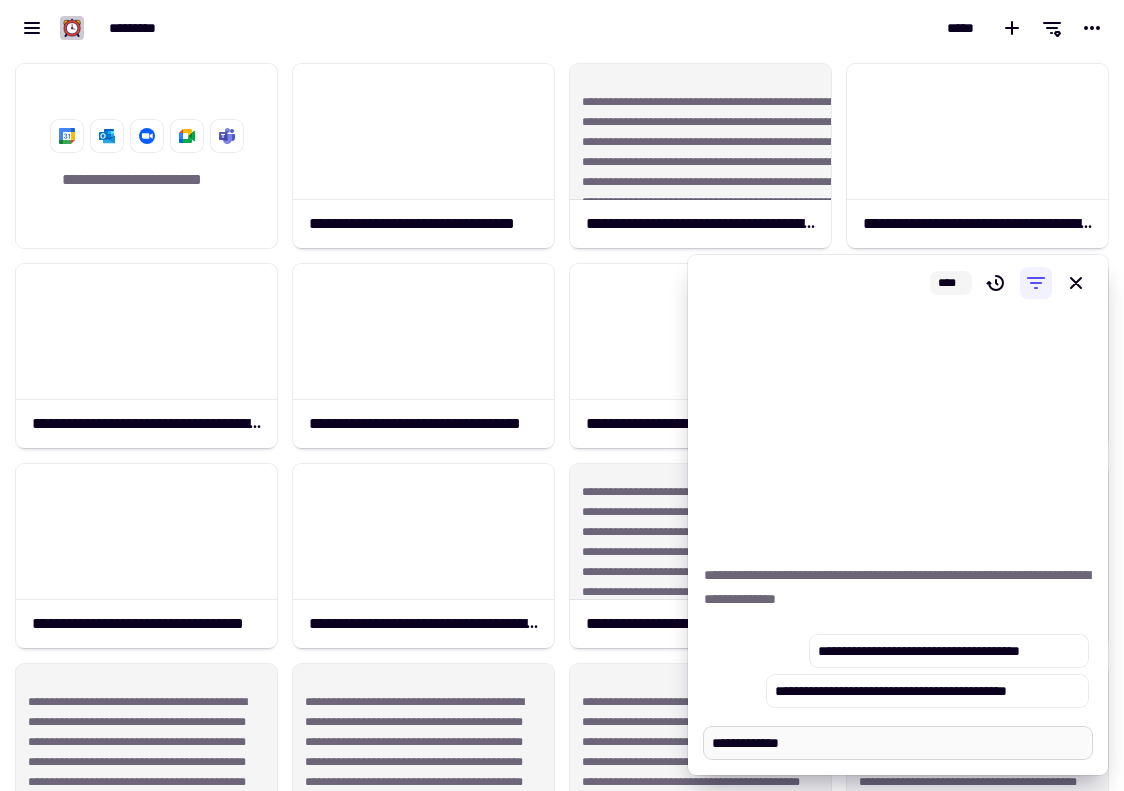 type on "*" 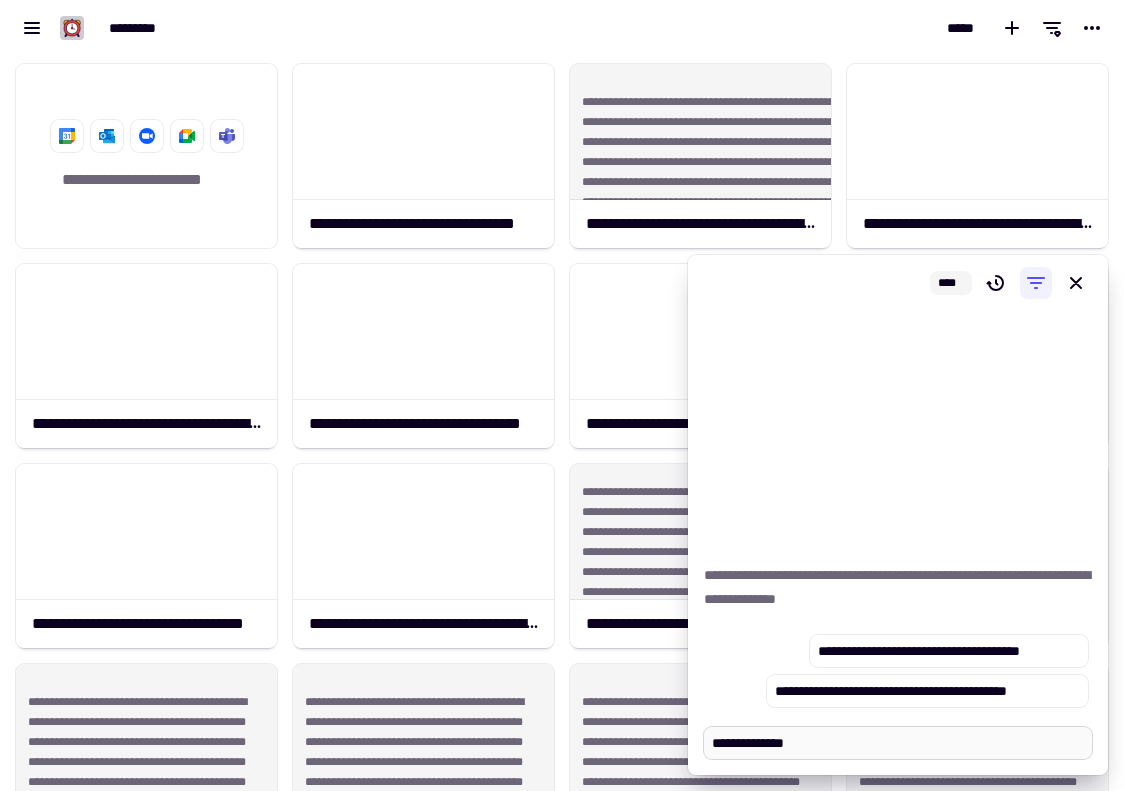type on "*" 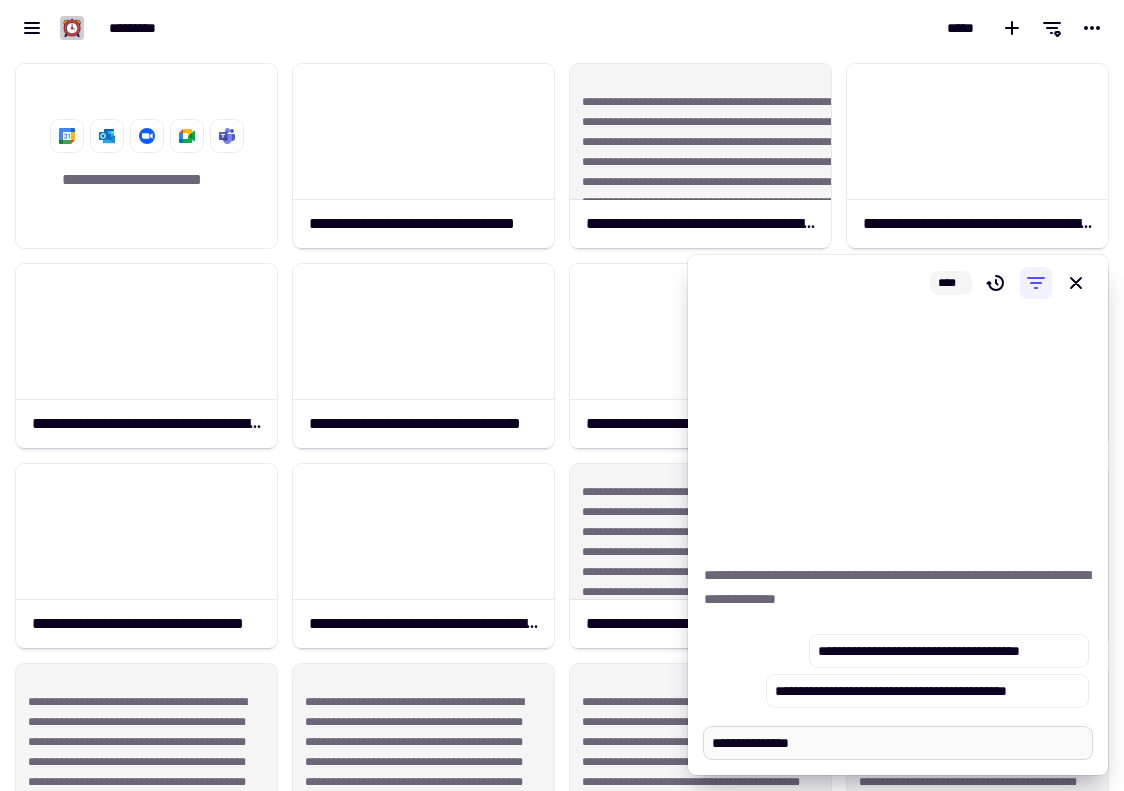 type on "*" 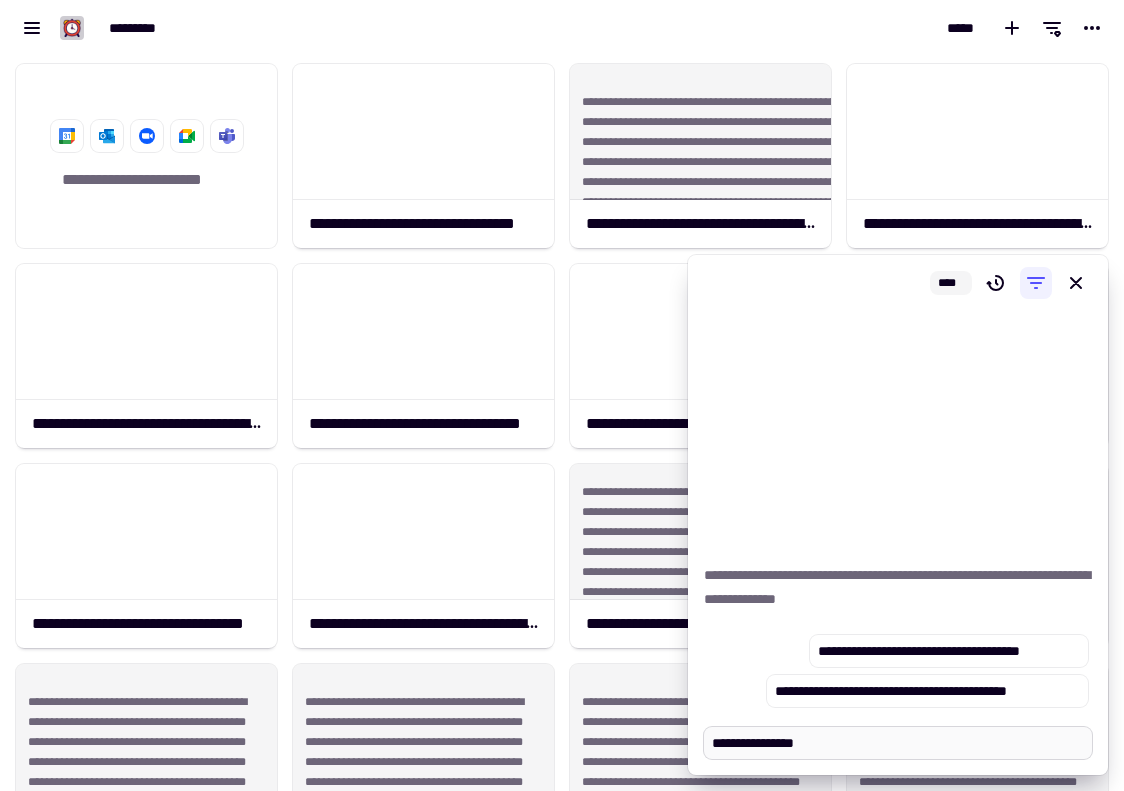 type on "*" 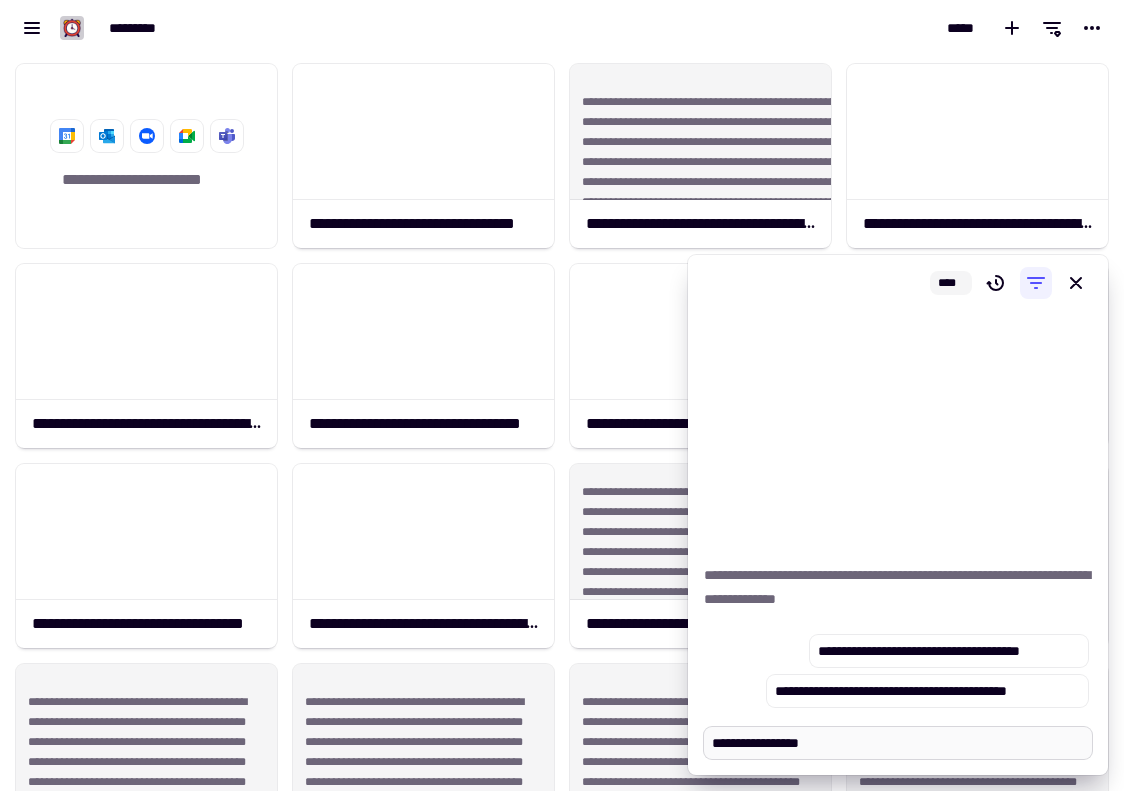 type on "*" 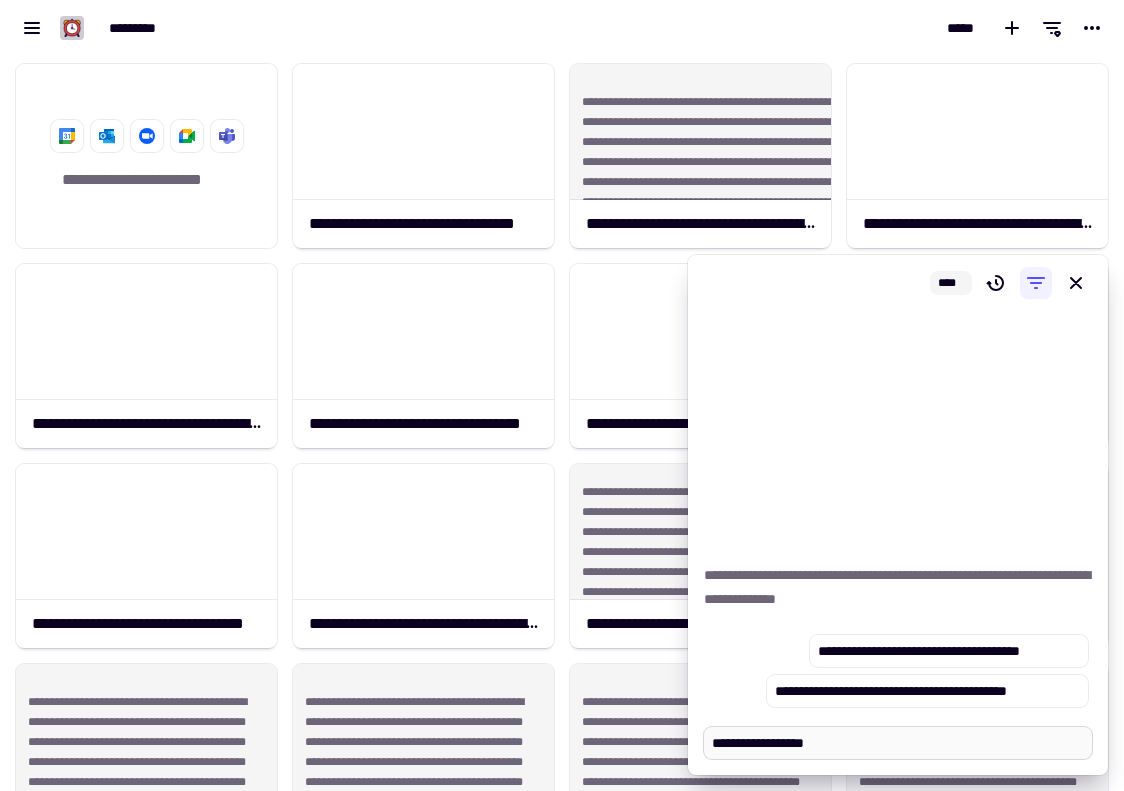 type on "*" 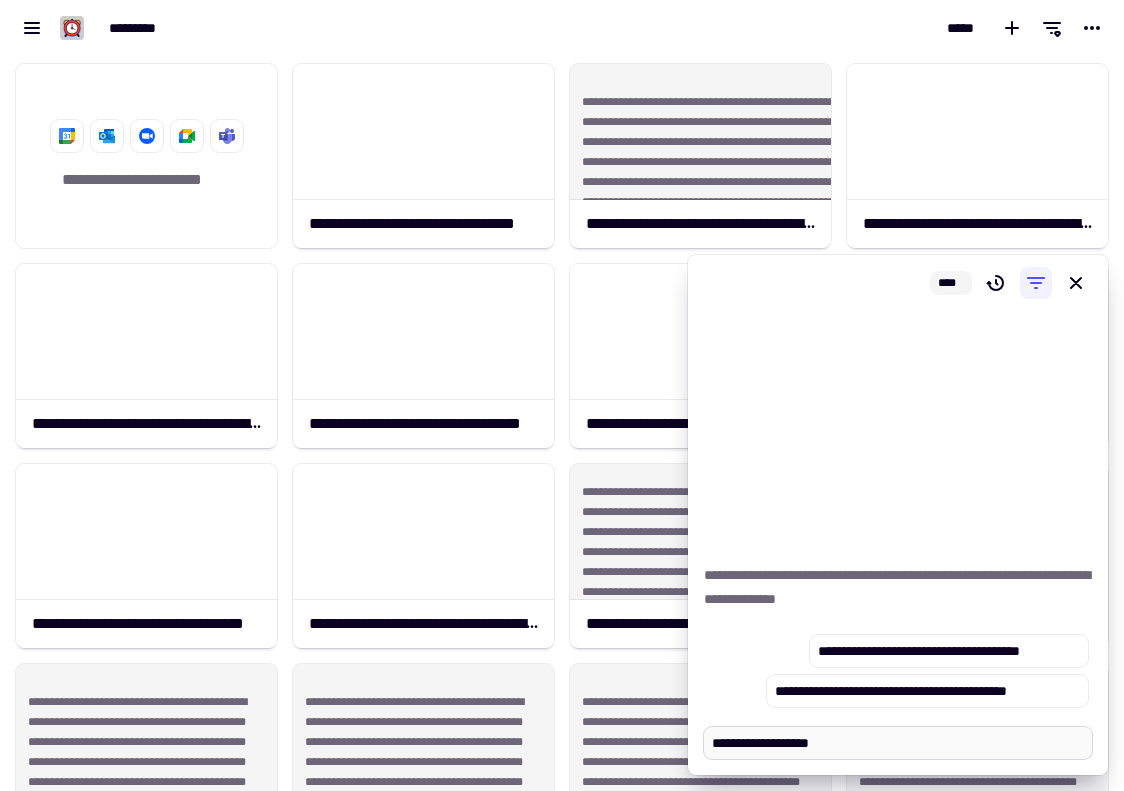 type on "*" 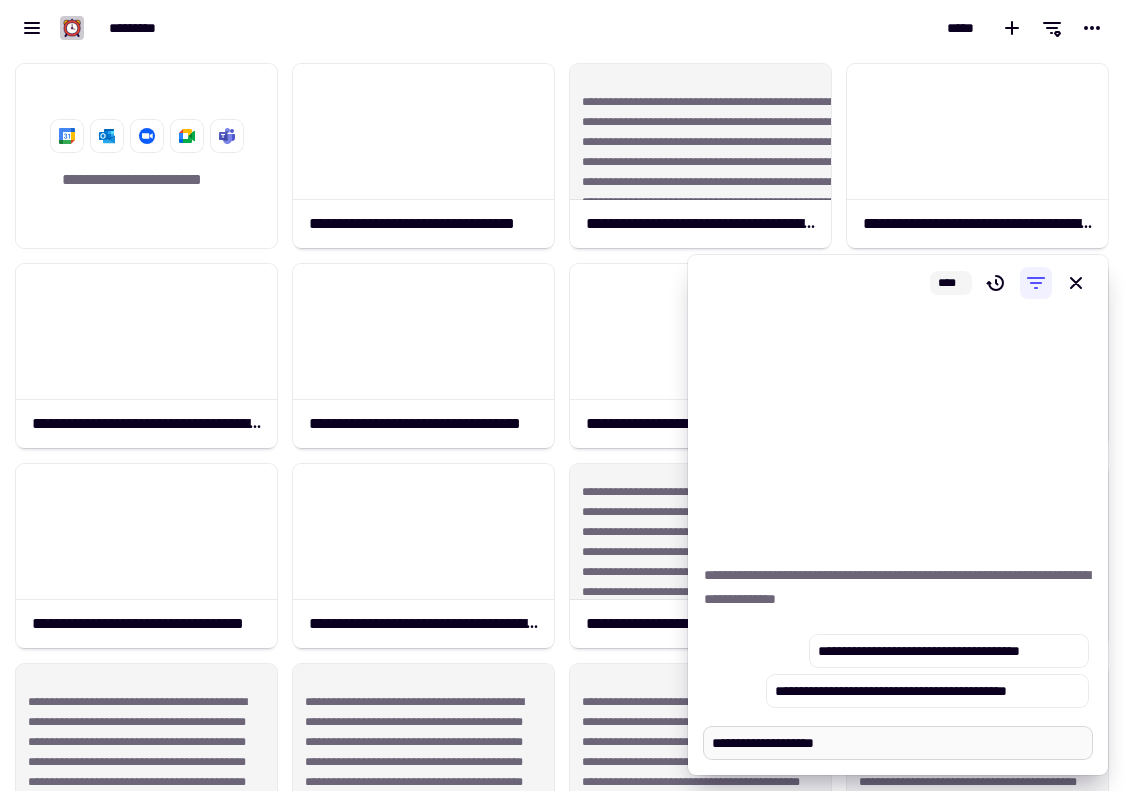 type on "*" 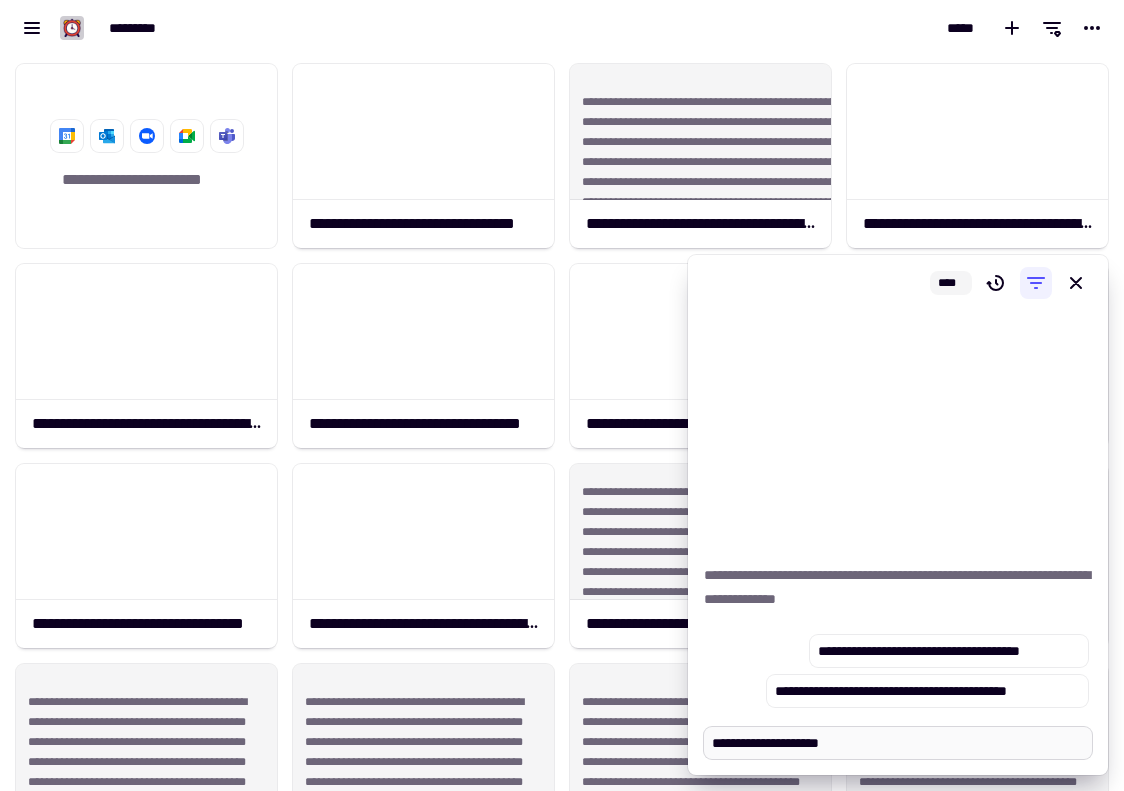 type on "*" 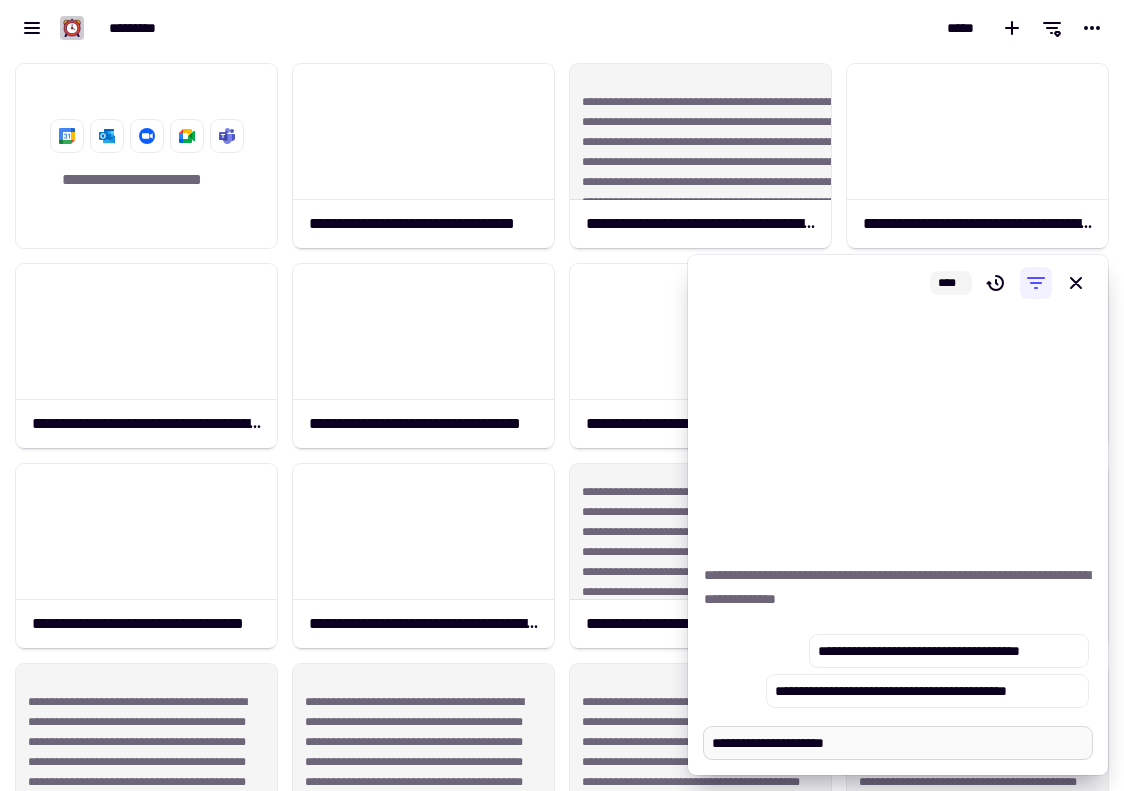 type on "*" 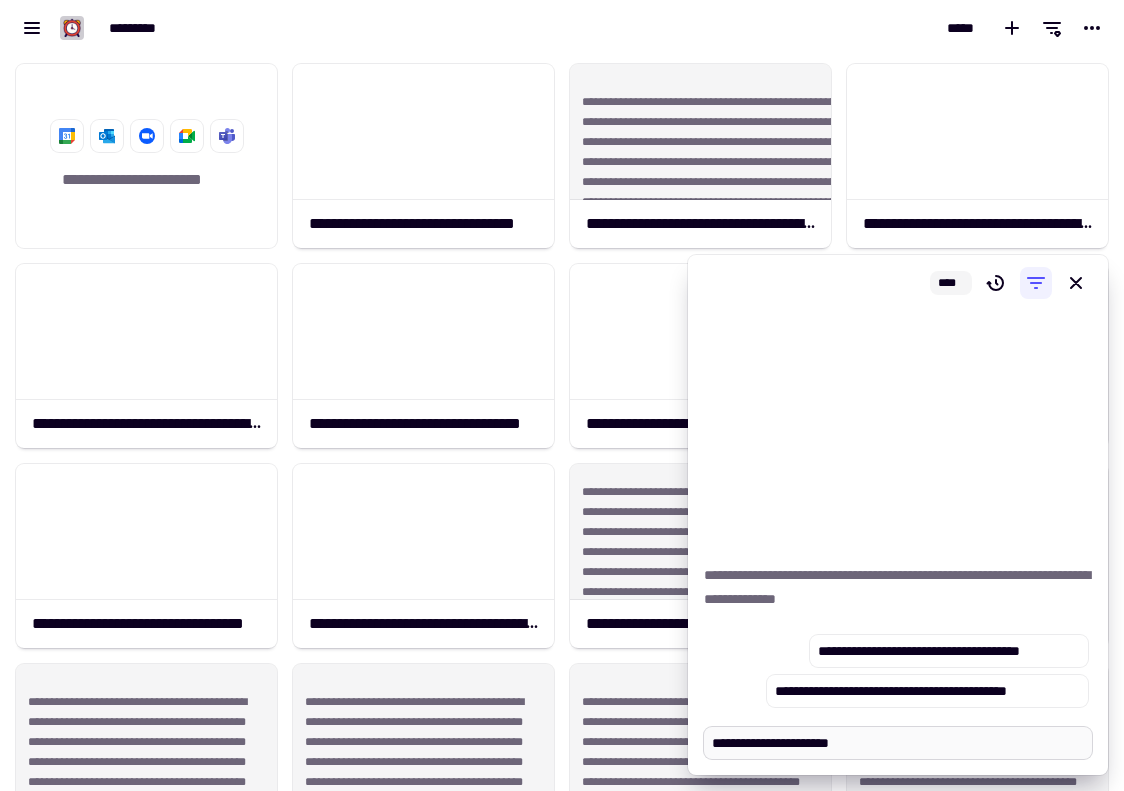 type on "*" 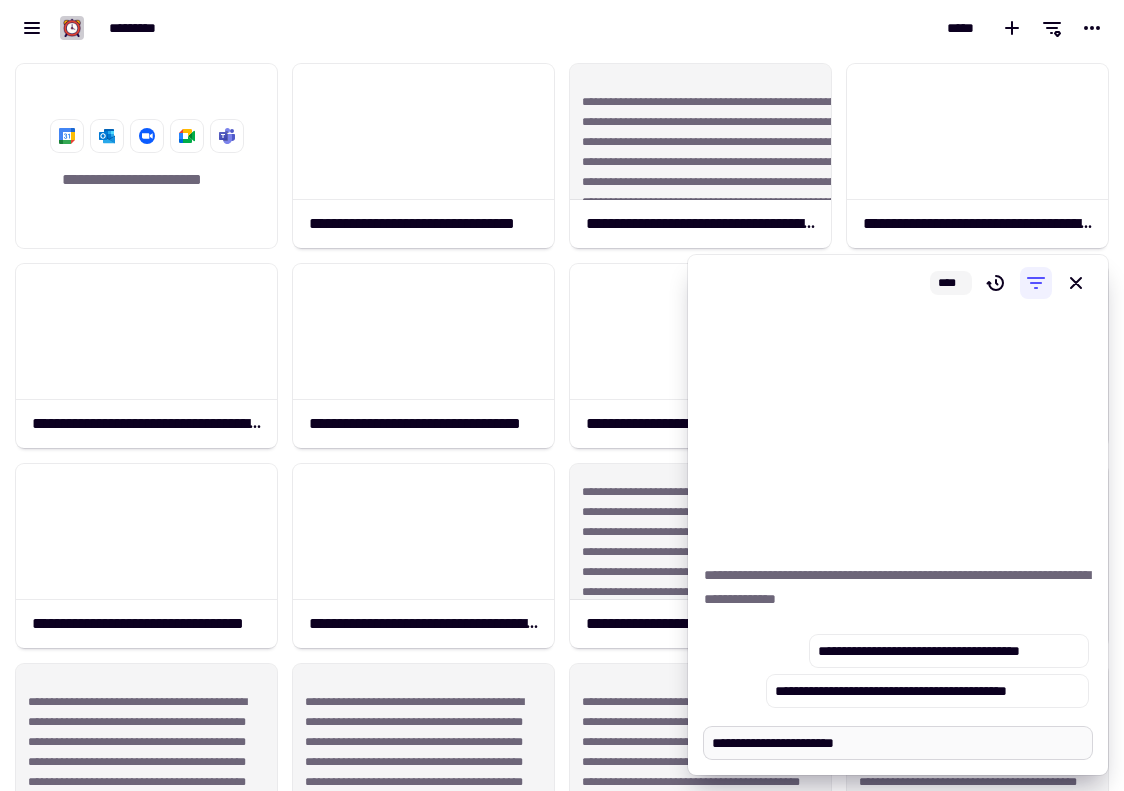 type on "*" 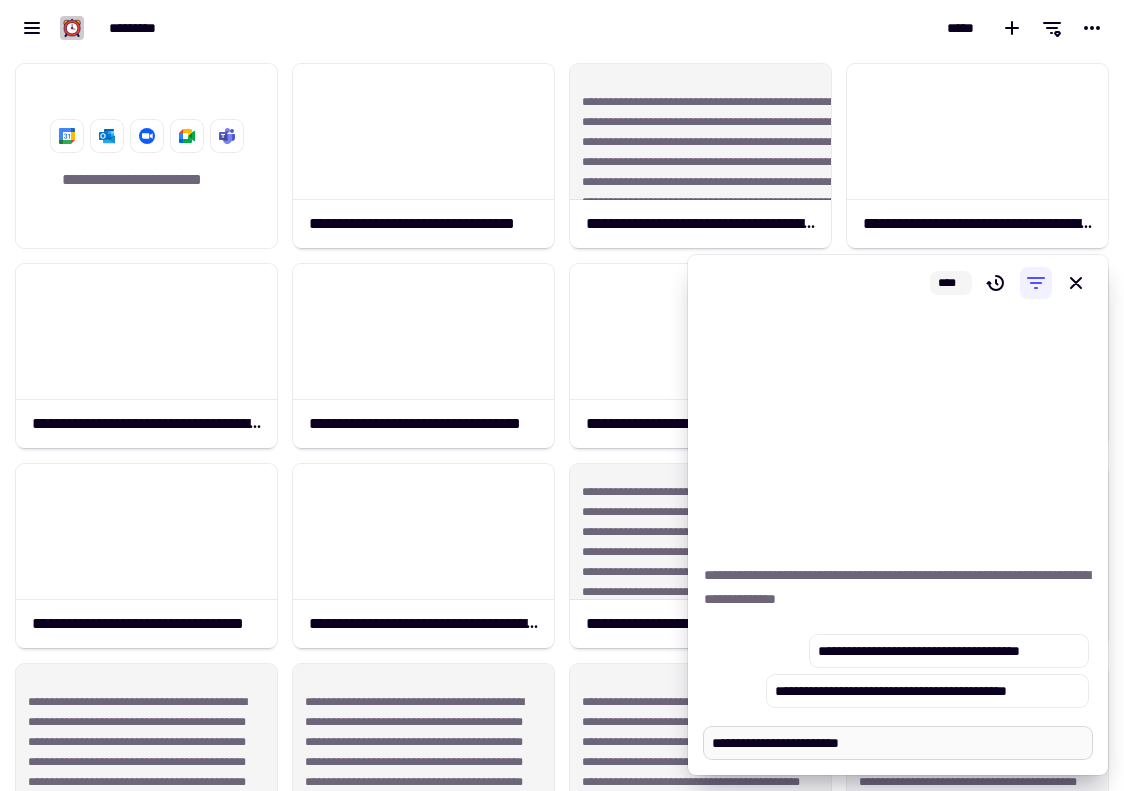 type on "*" 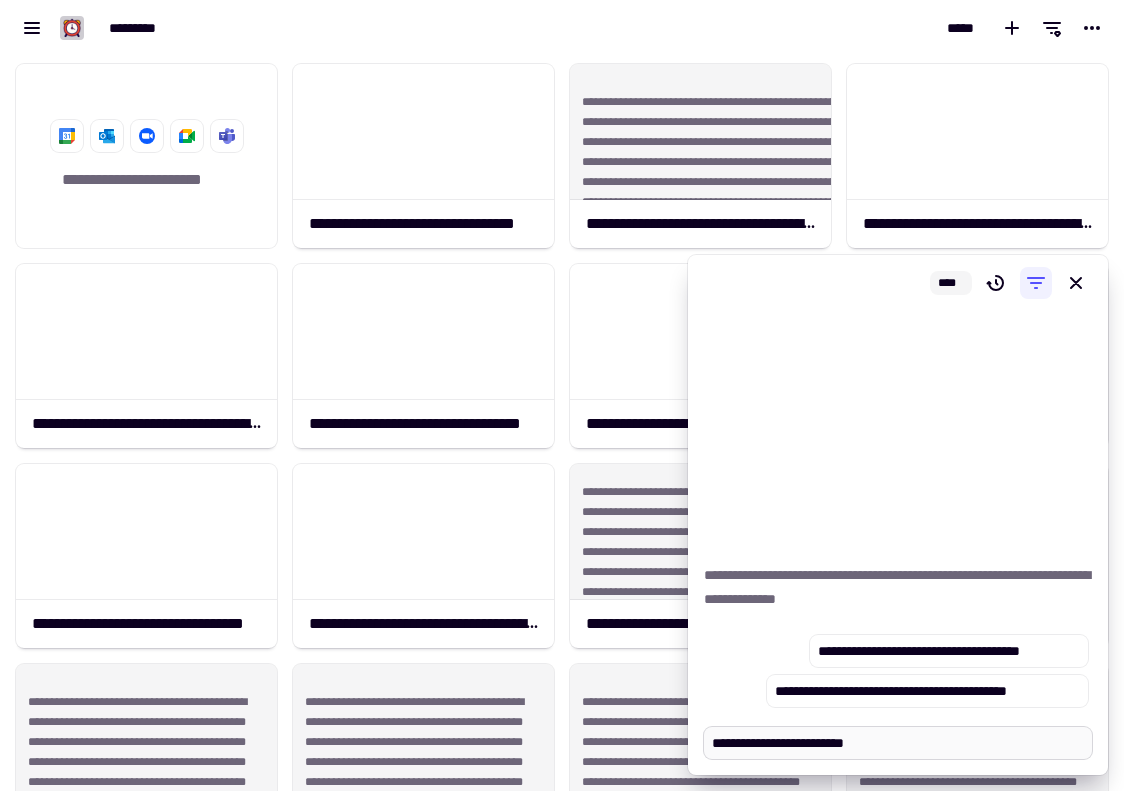 type on "*" 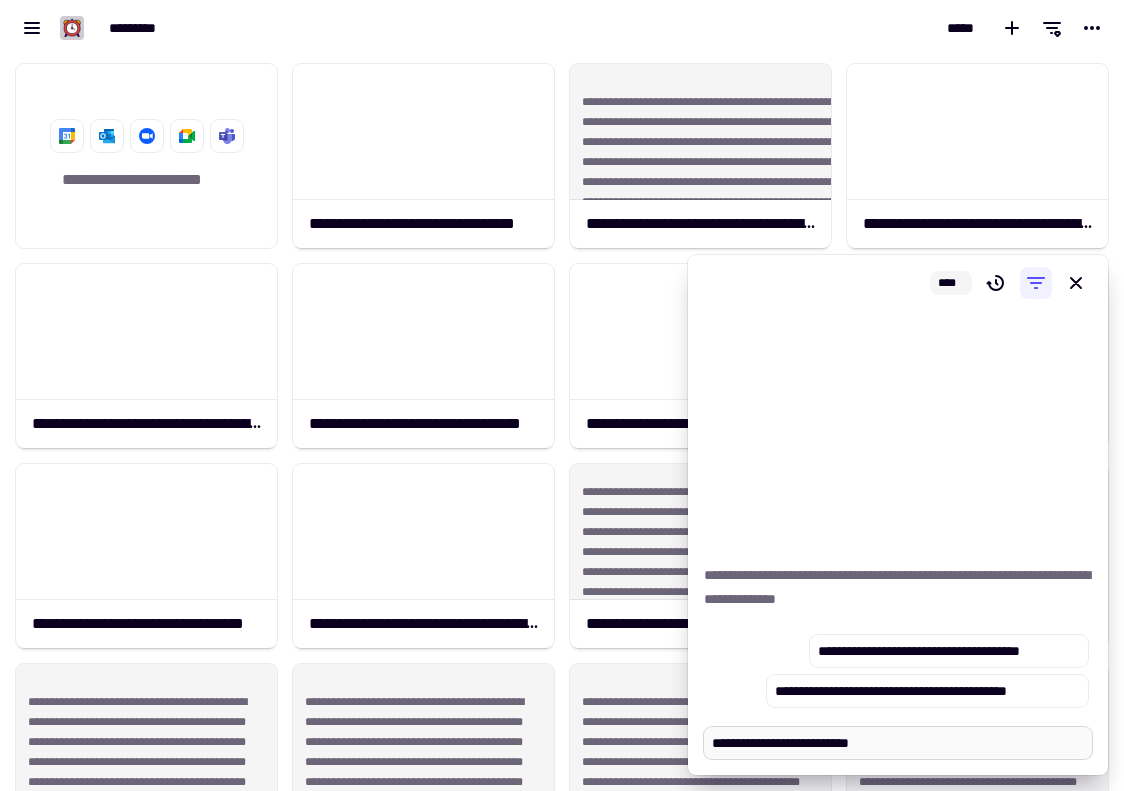 type on "*" 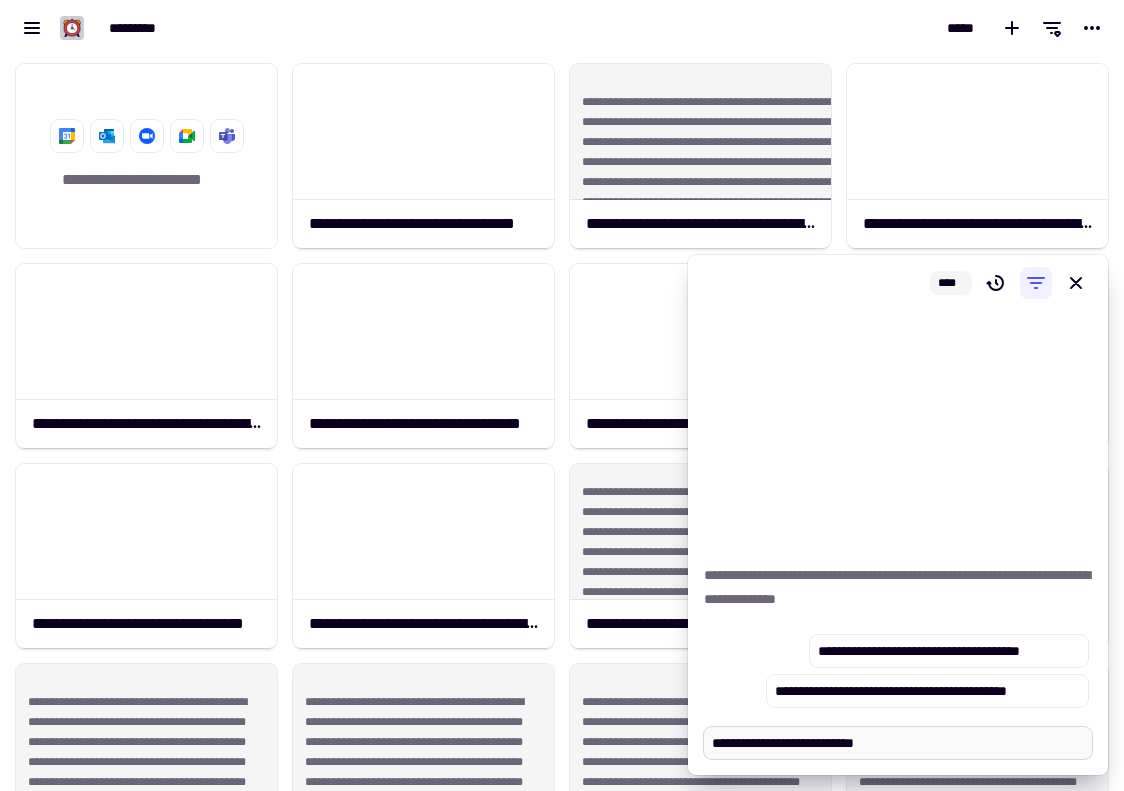 type on "*" 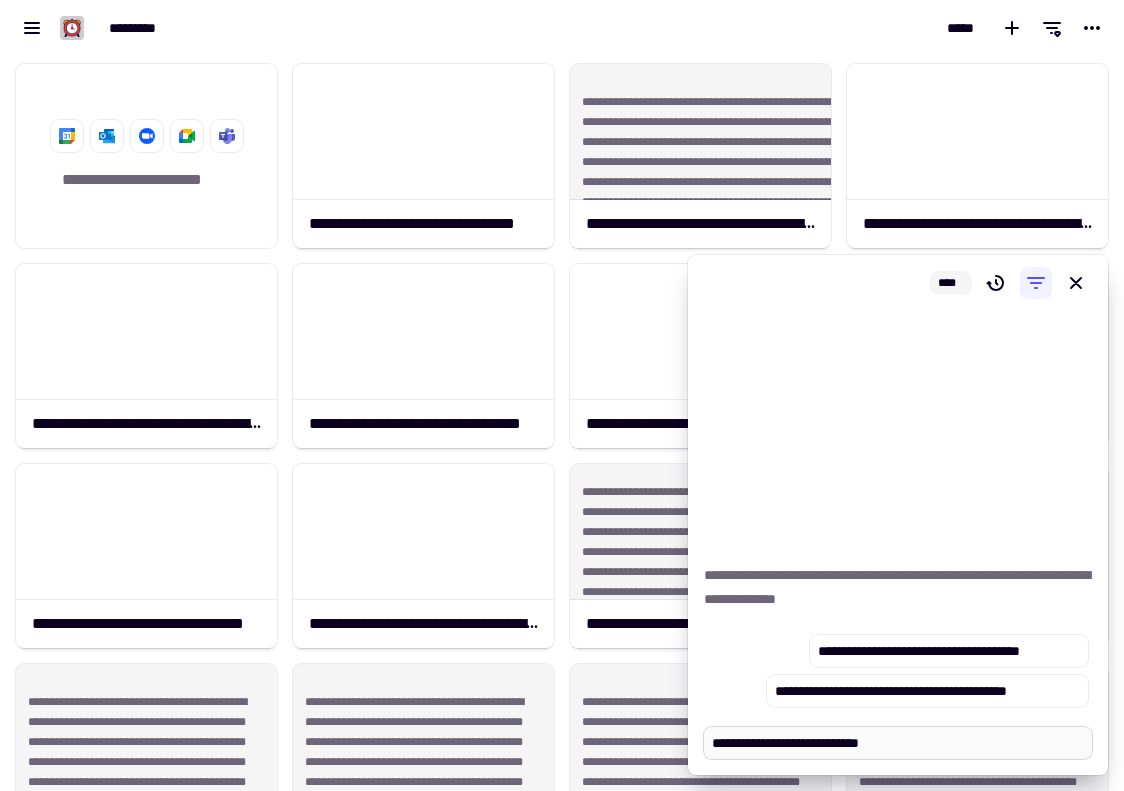 type on "*" 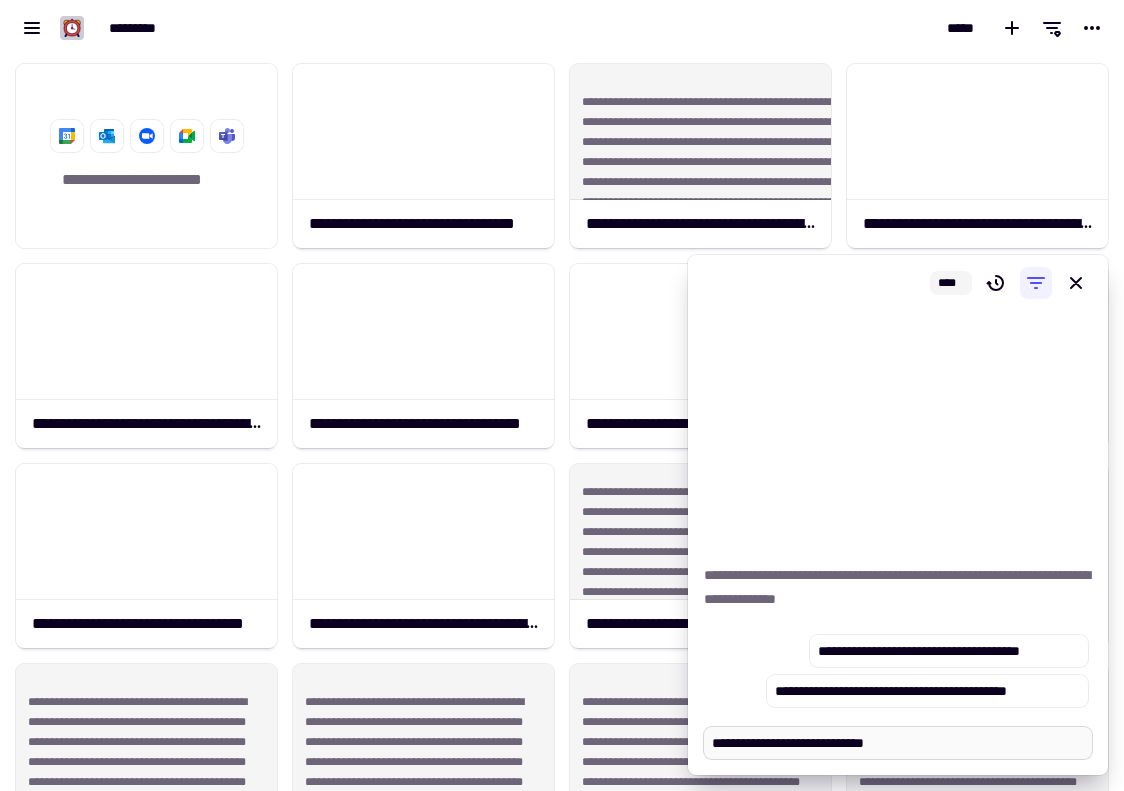type on "*" 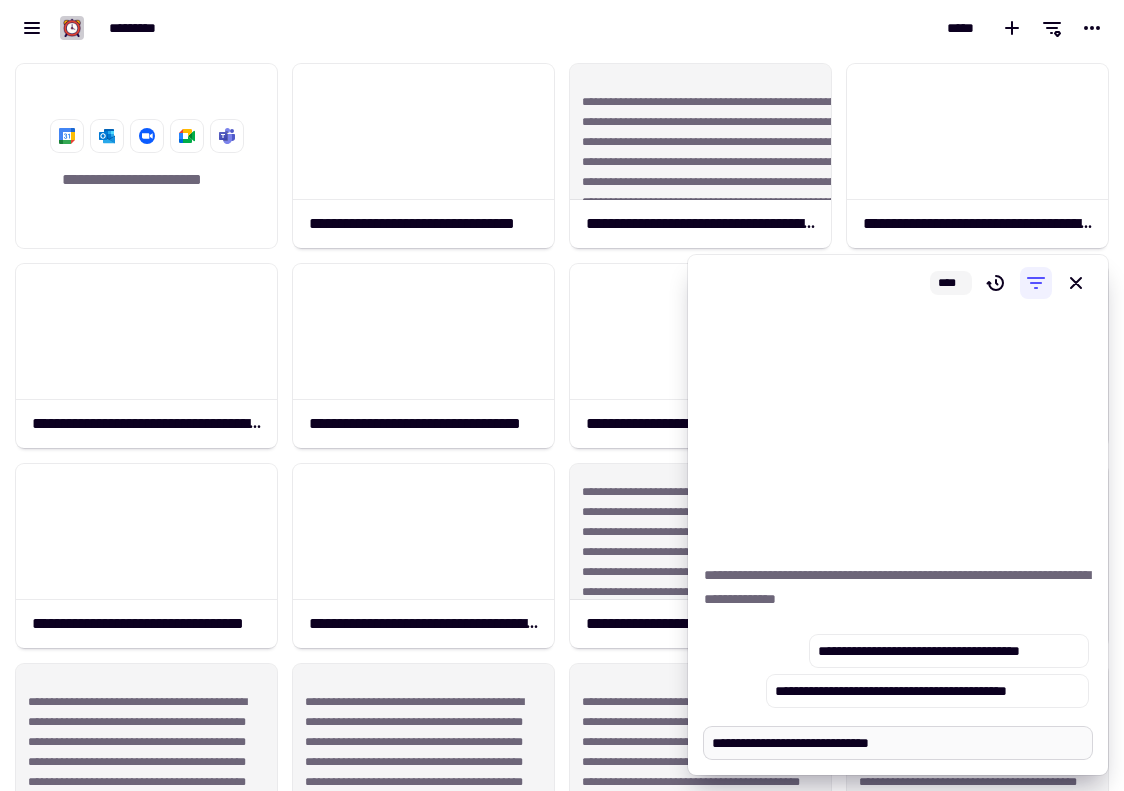 type on "*" 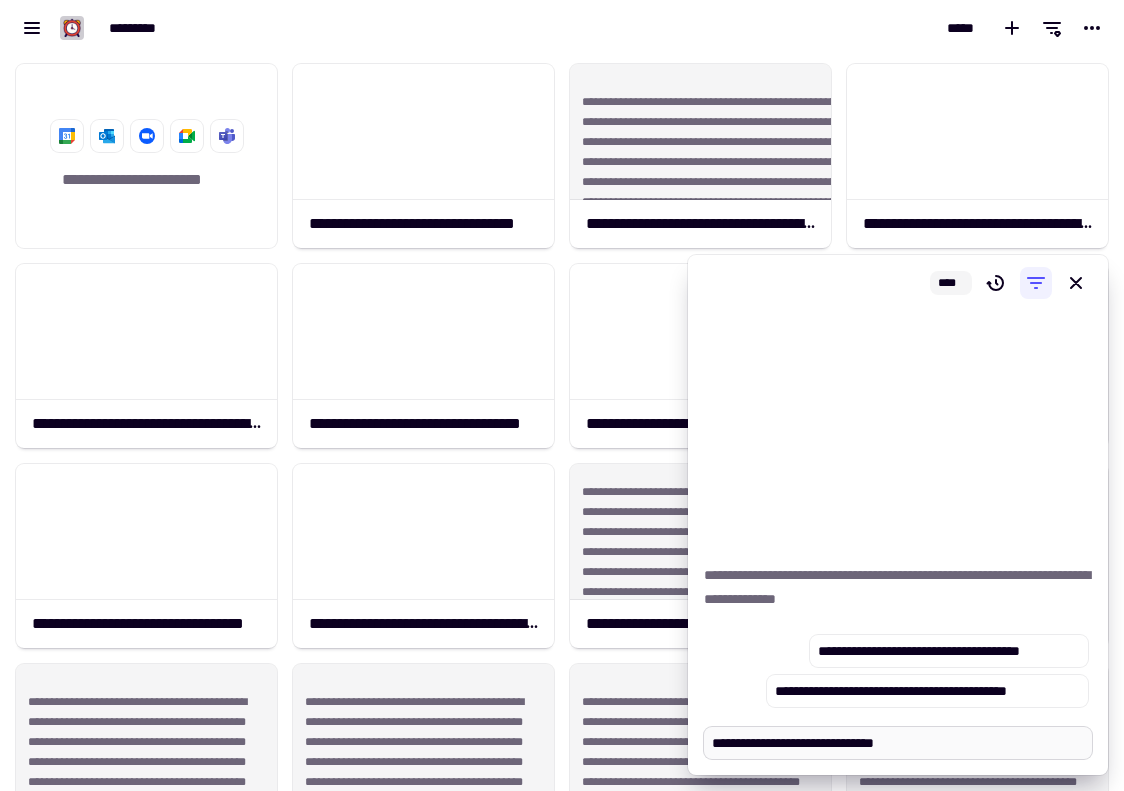 type on "*" 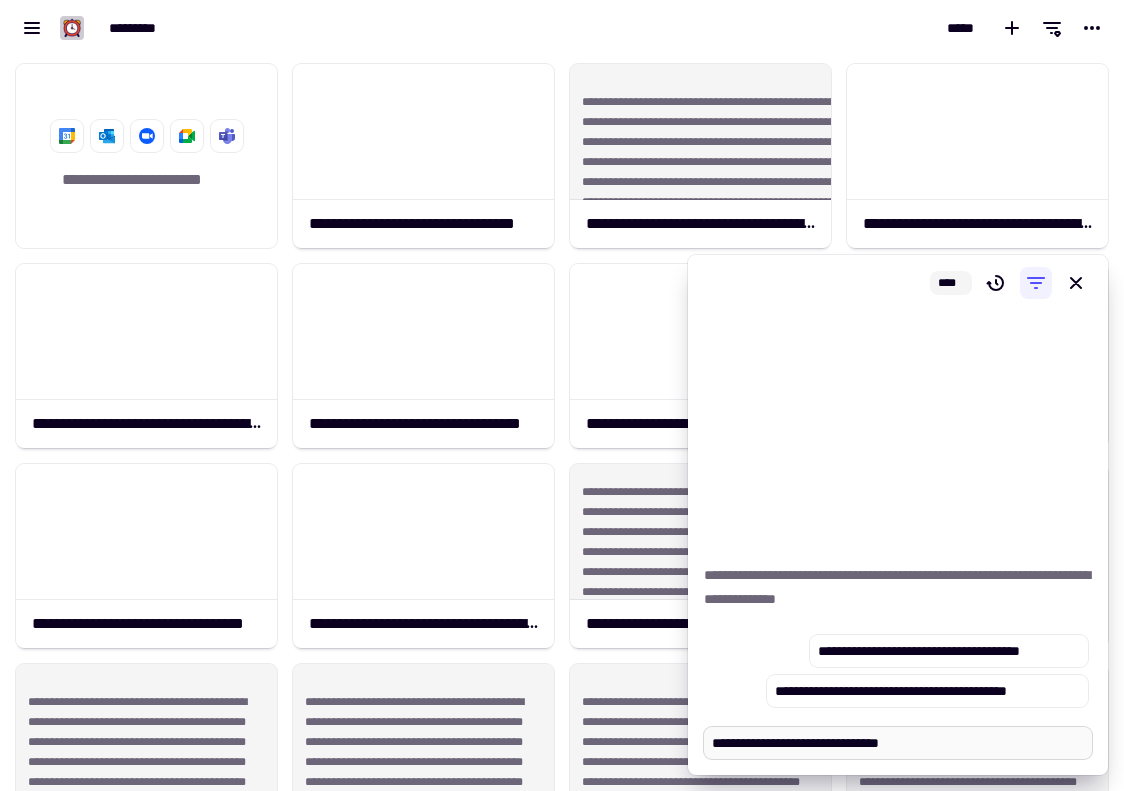 type on "*" 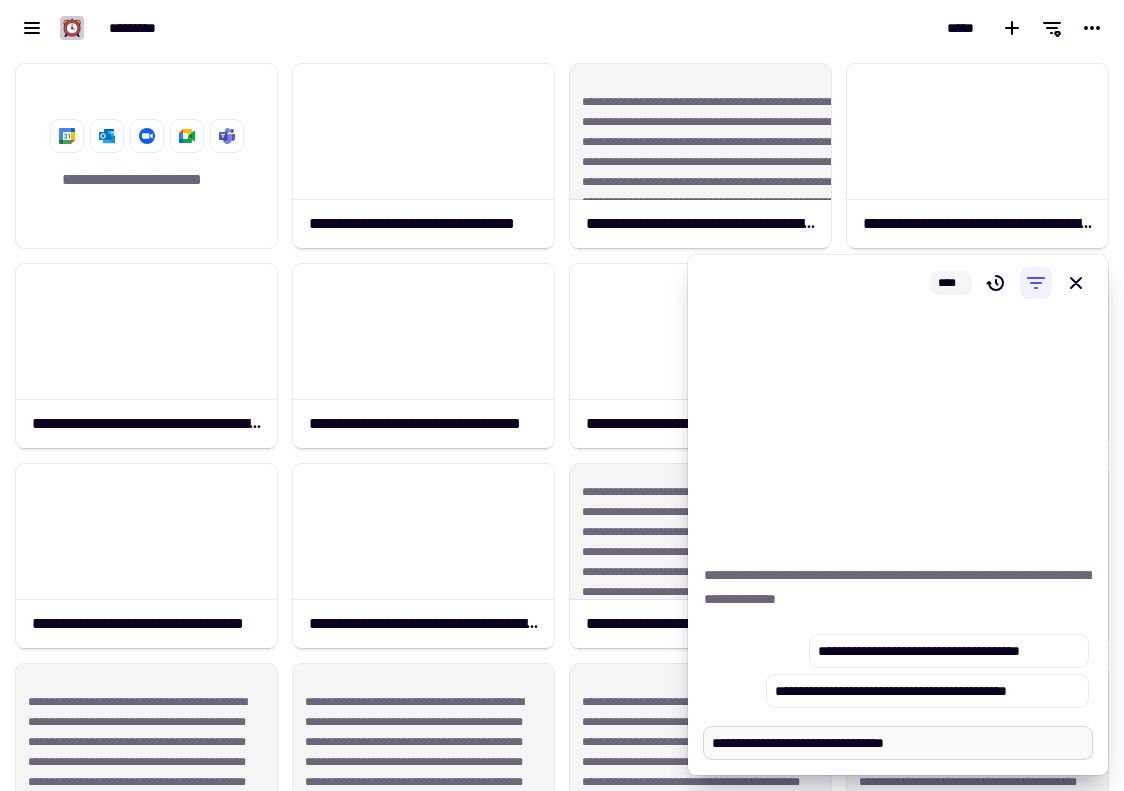 type on "*" 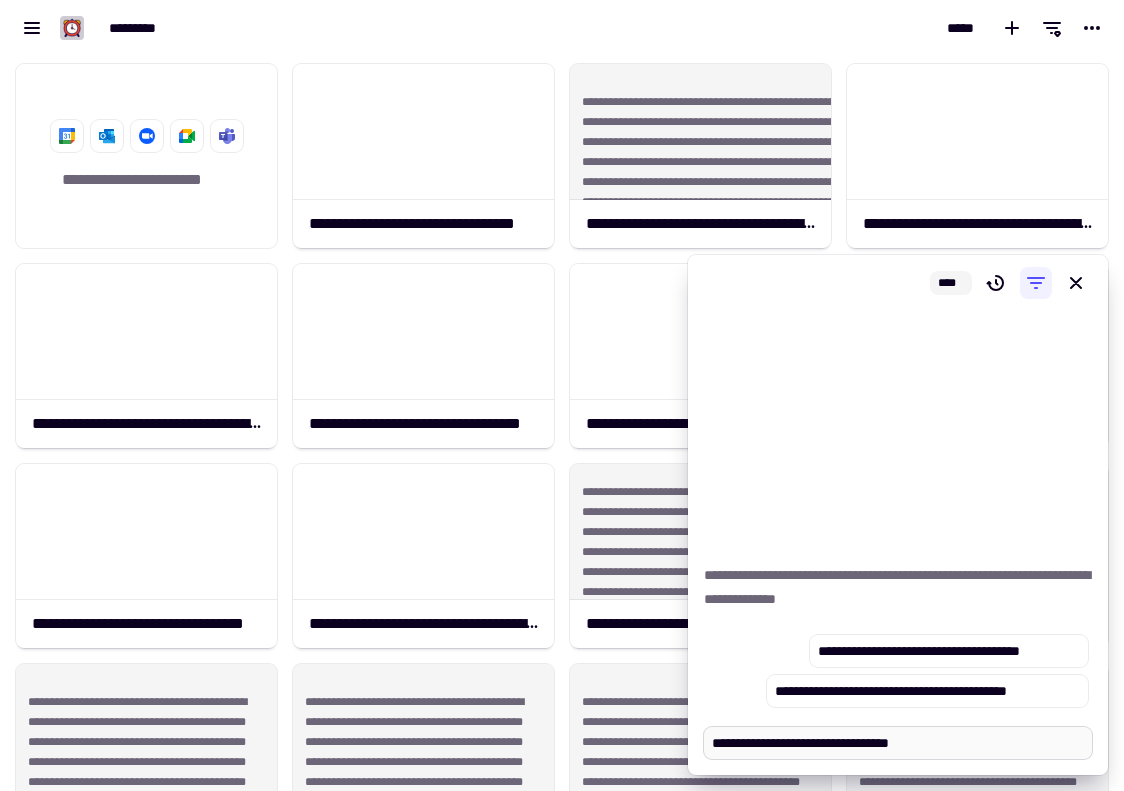 type on "*" 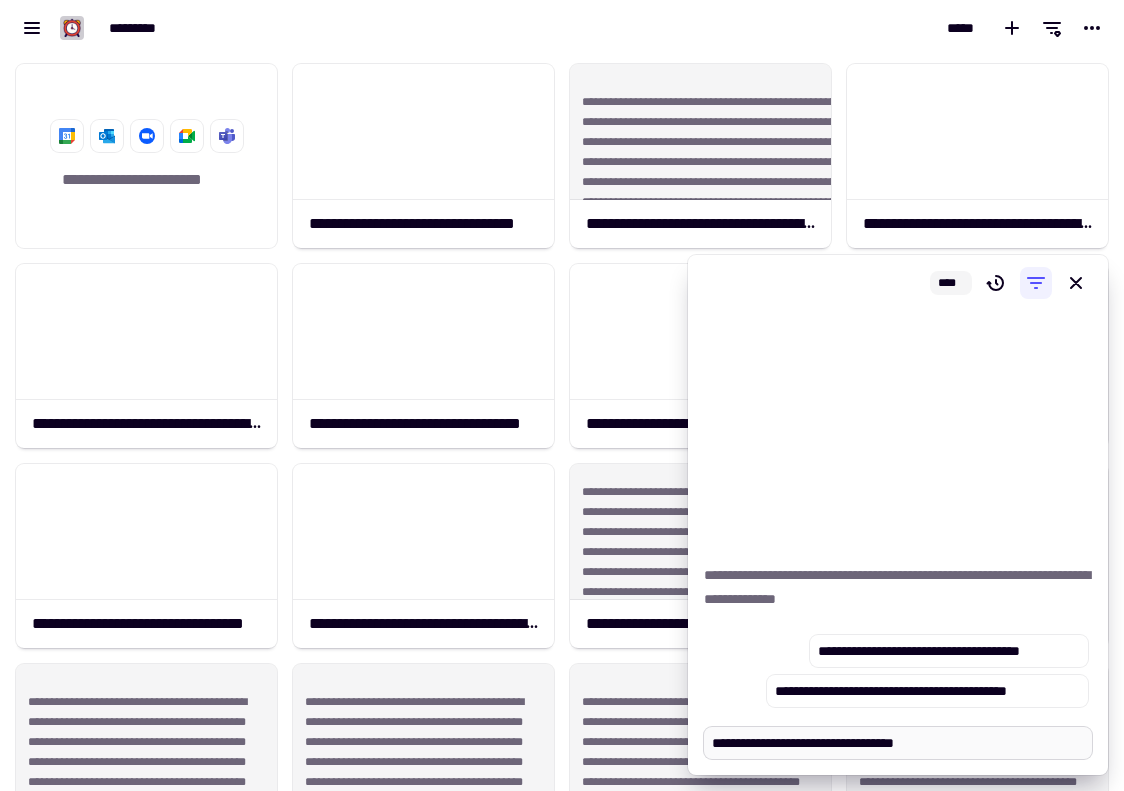 type on "*" 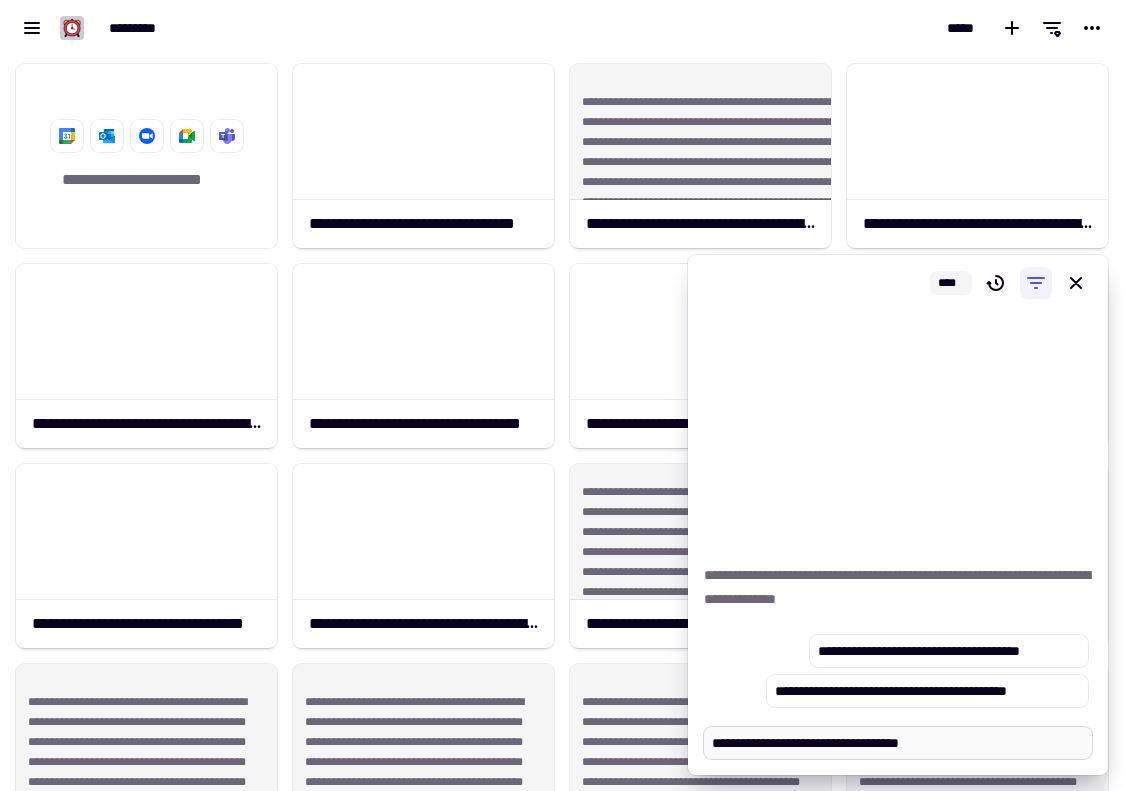 type on "*" 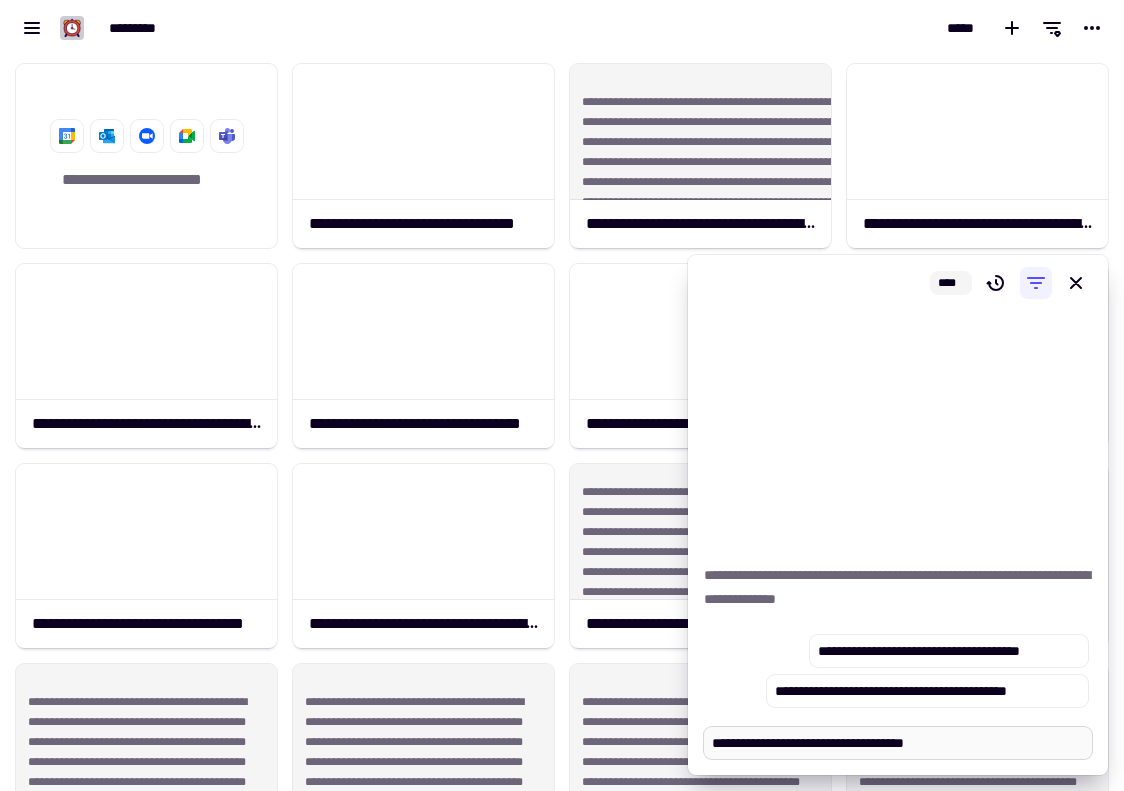 type on "*" 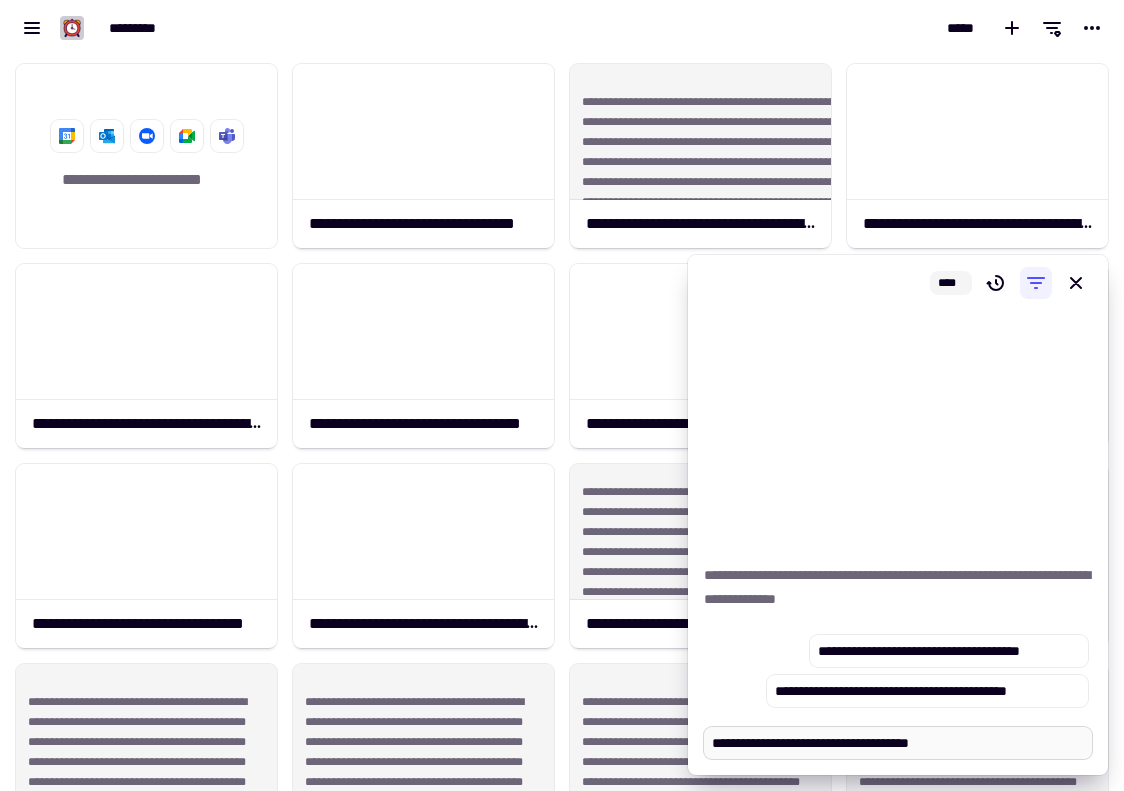 type on "*" 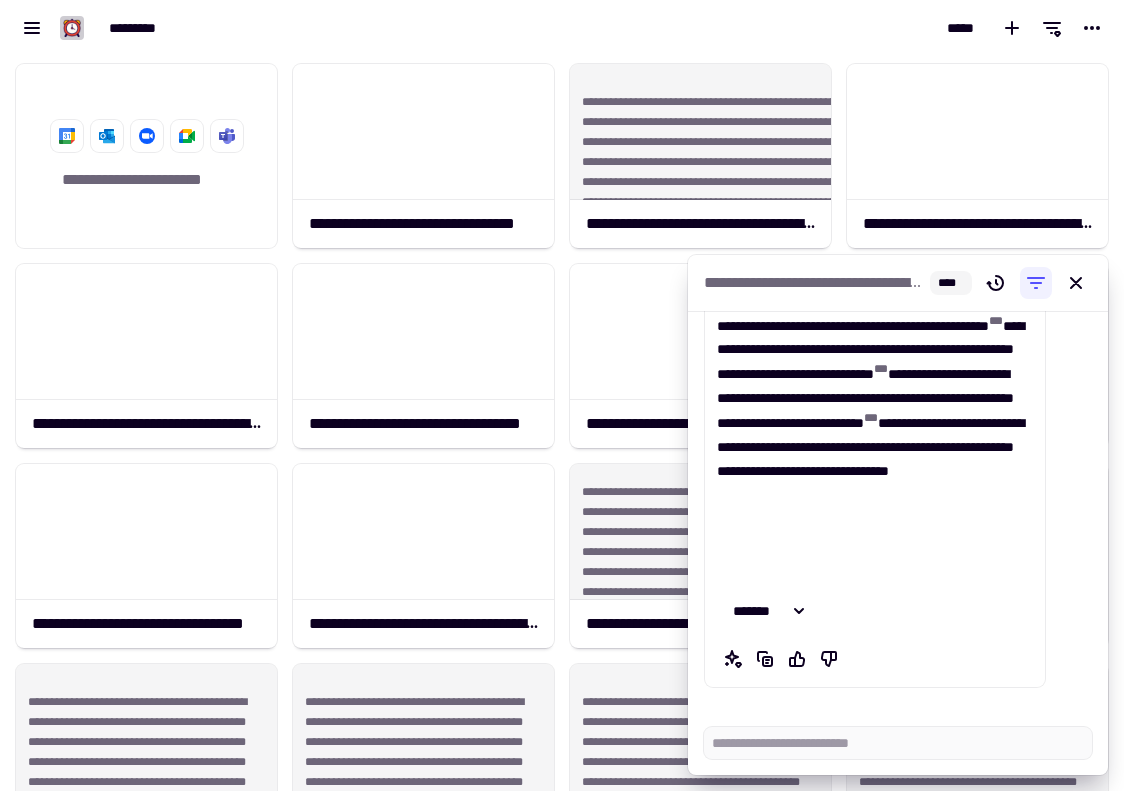 scroll, scrollTop: 171, scrollLeft: 0, axis: vertical 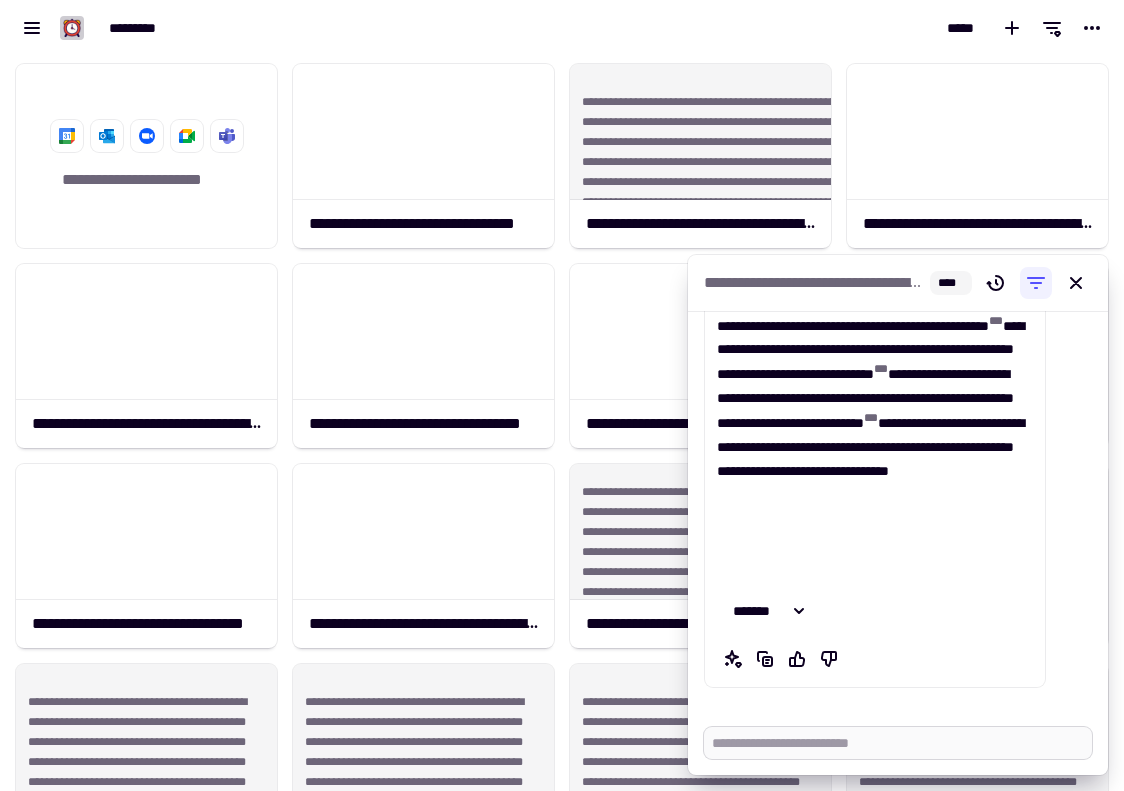 click at bounding box center [898, 743] 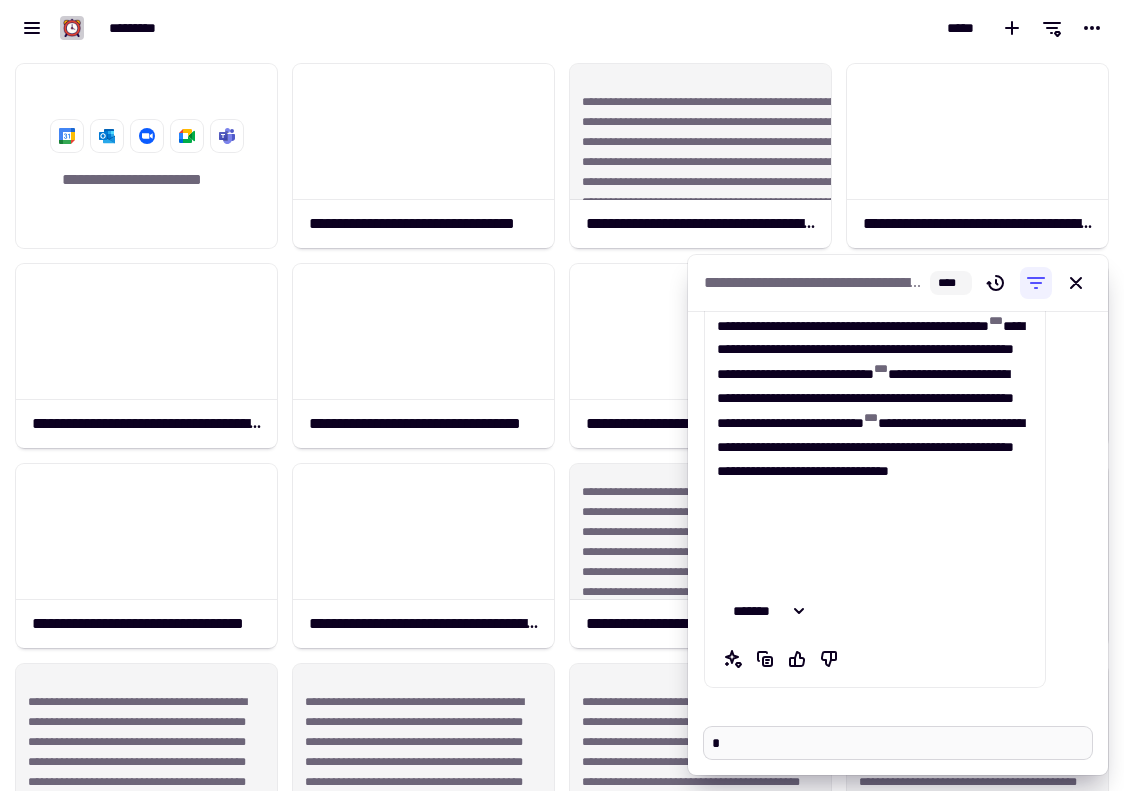 type on "*" 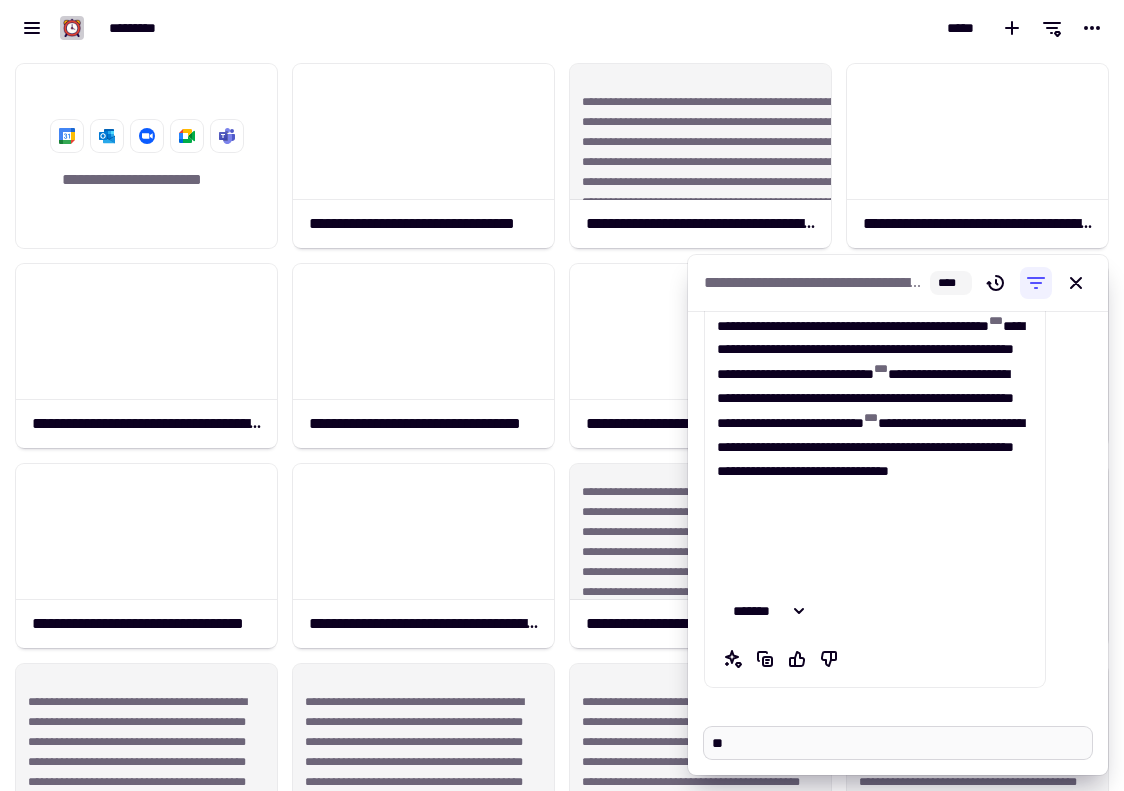 type on "*" 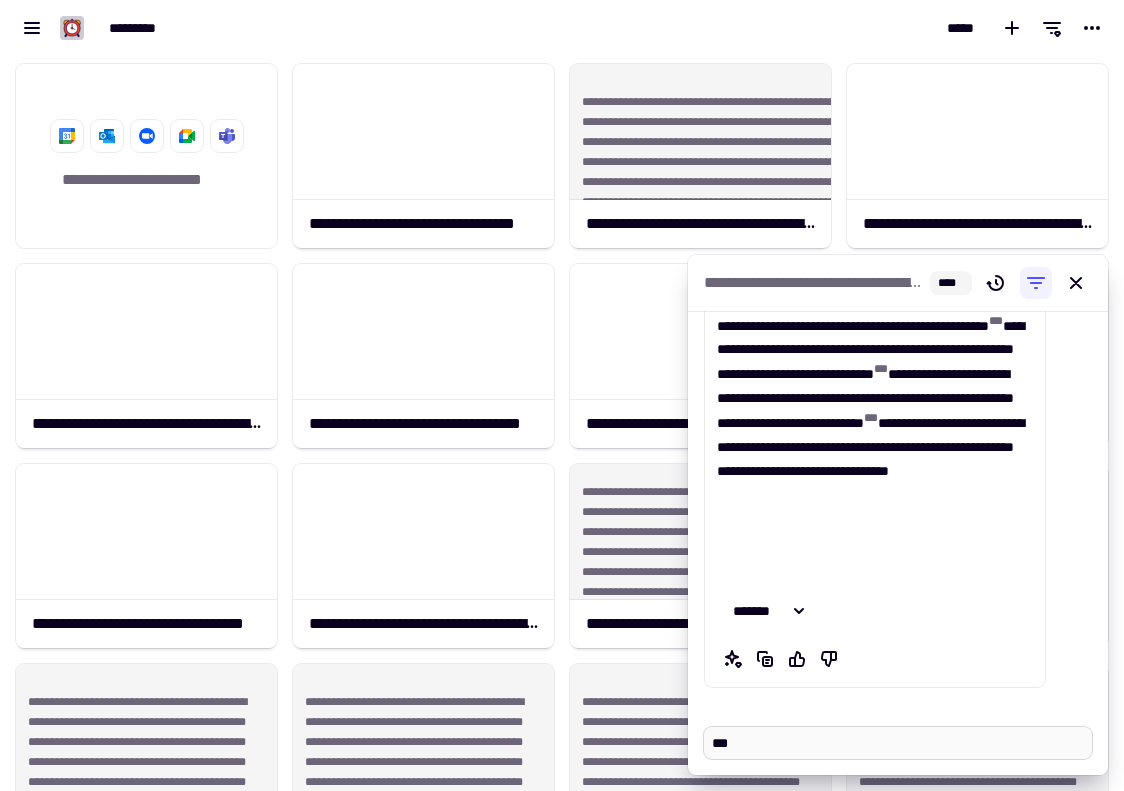 type on "*" 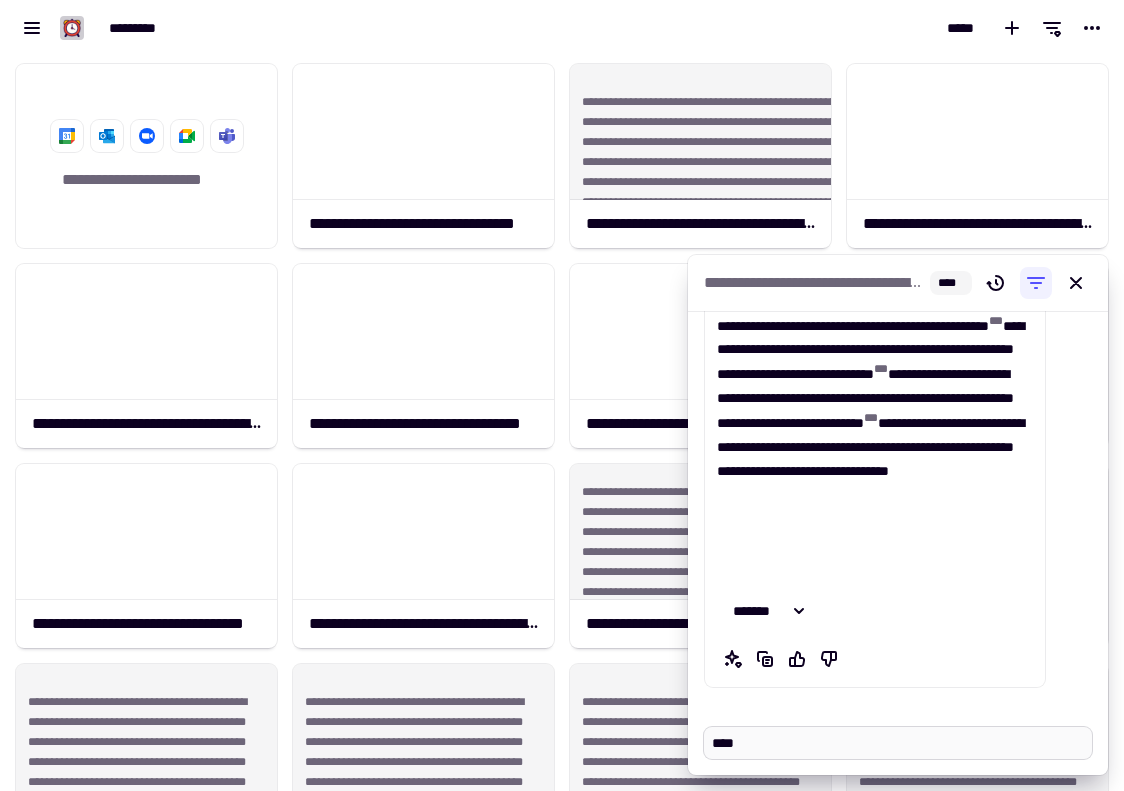 type on "*" 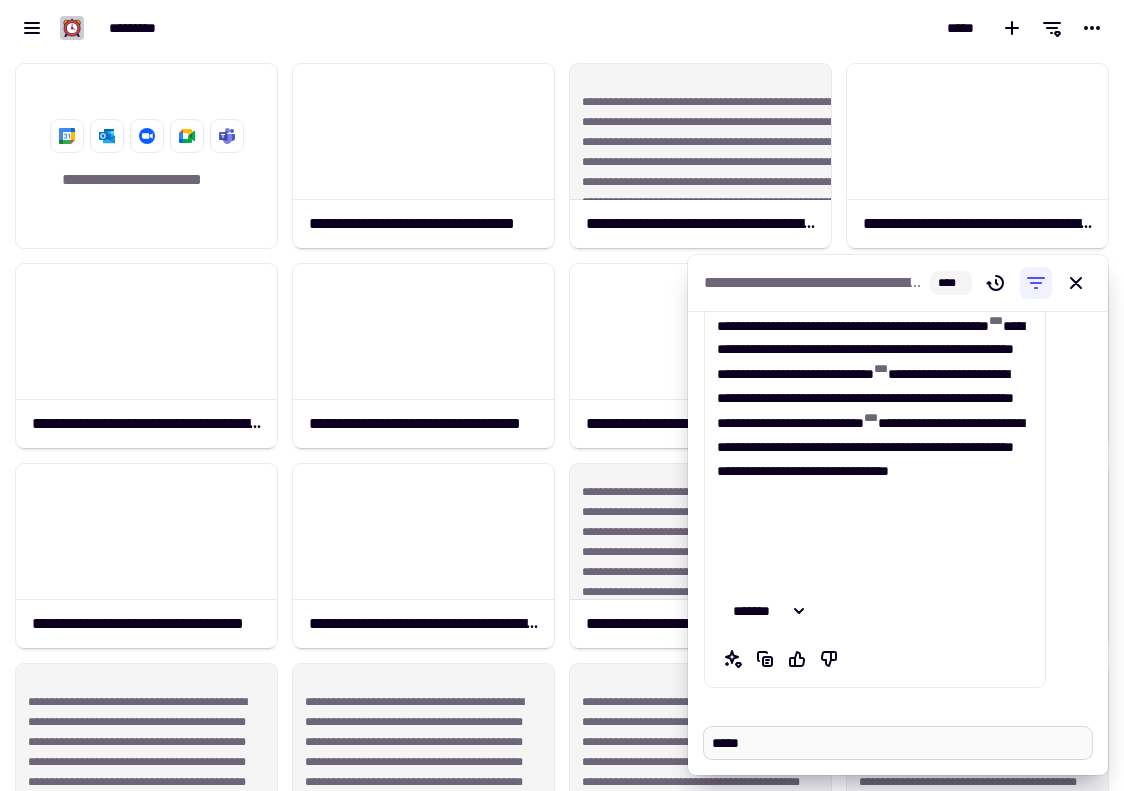 type on "*" 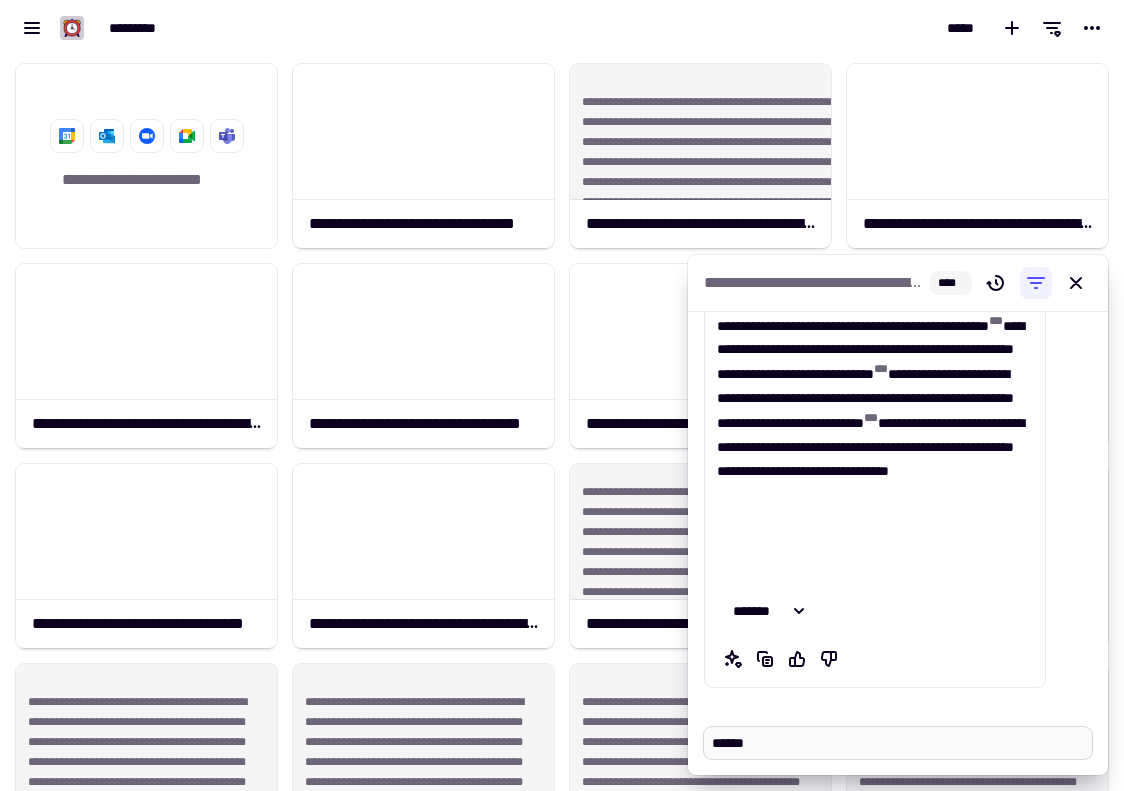 type on "*" 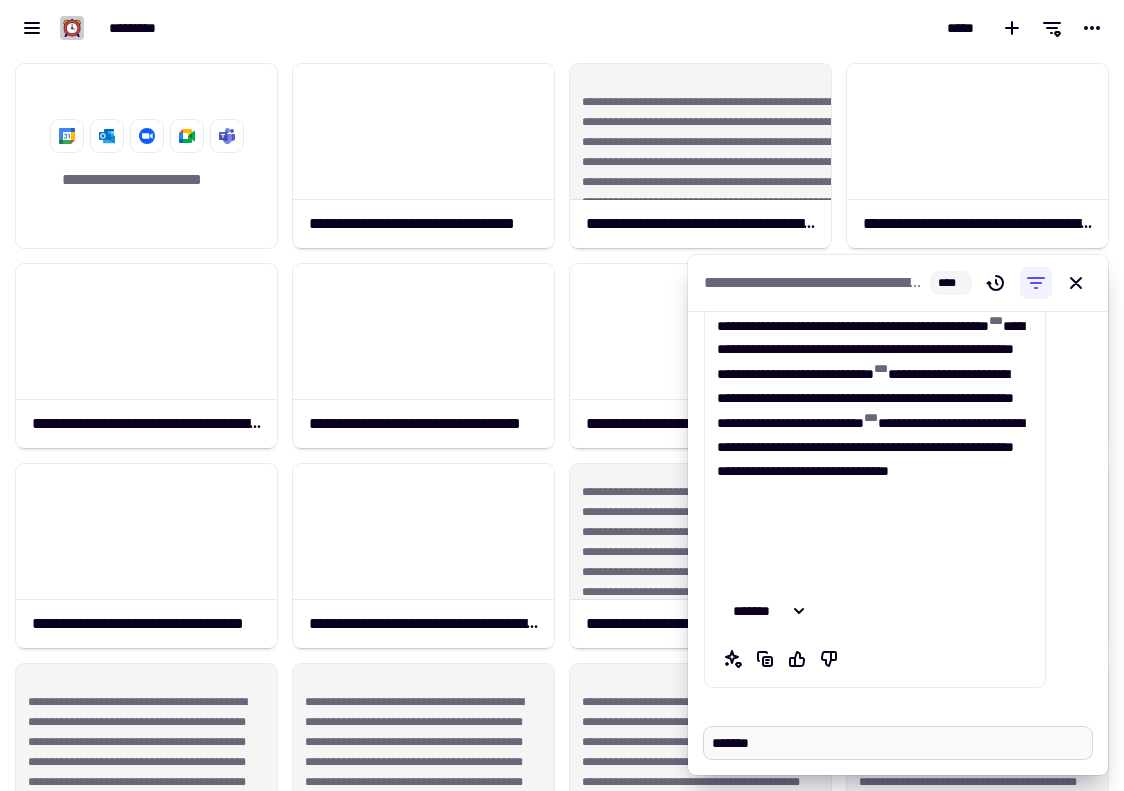 type on "*" 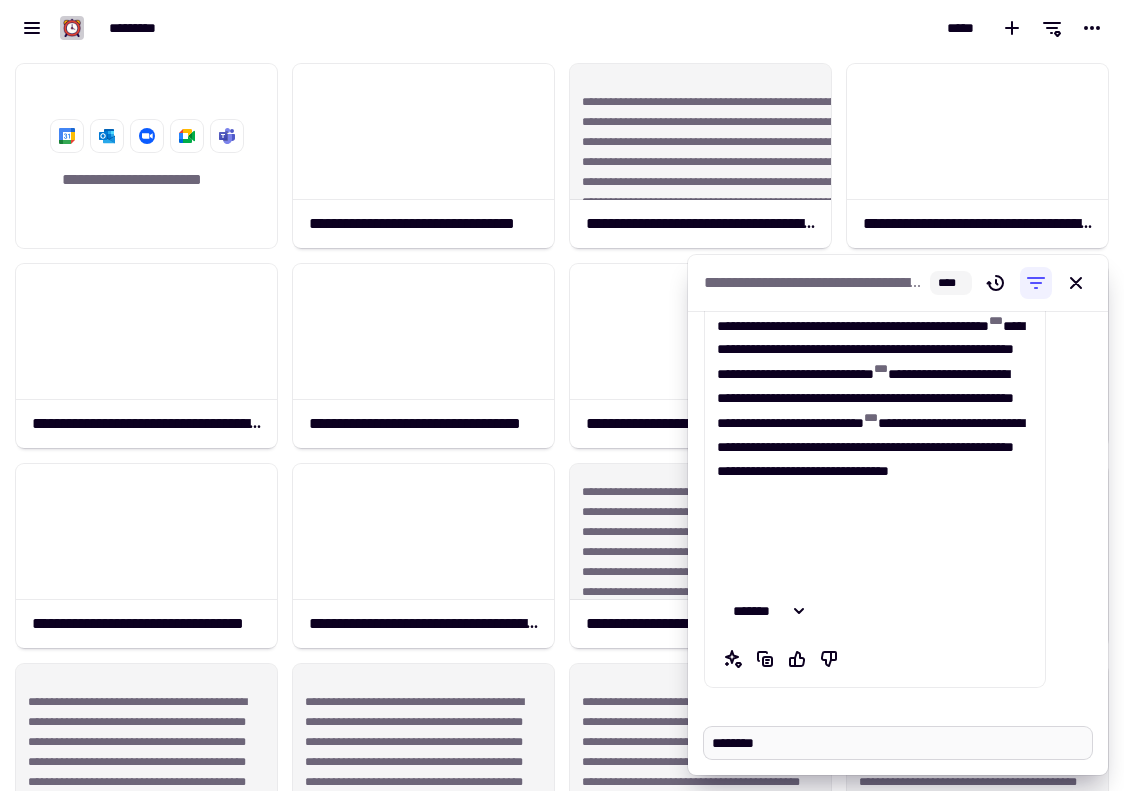 type on "*" 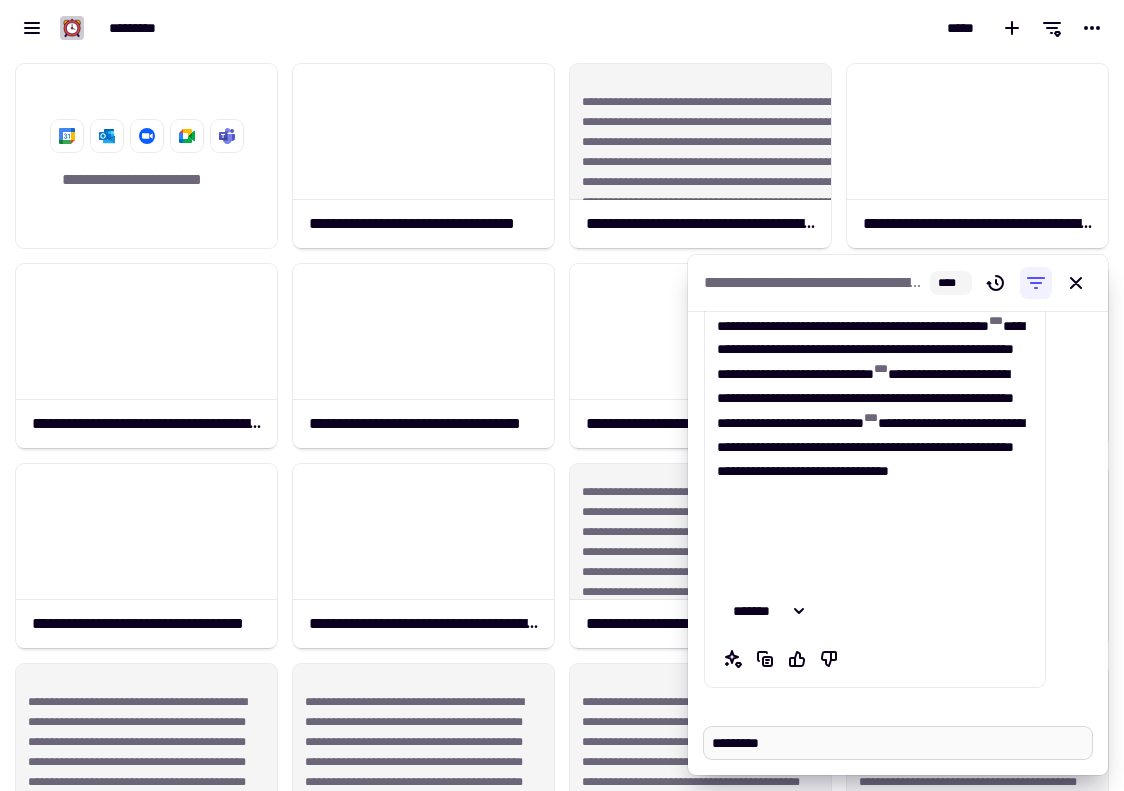 type on "*" 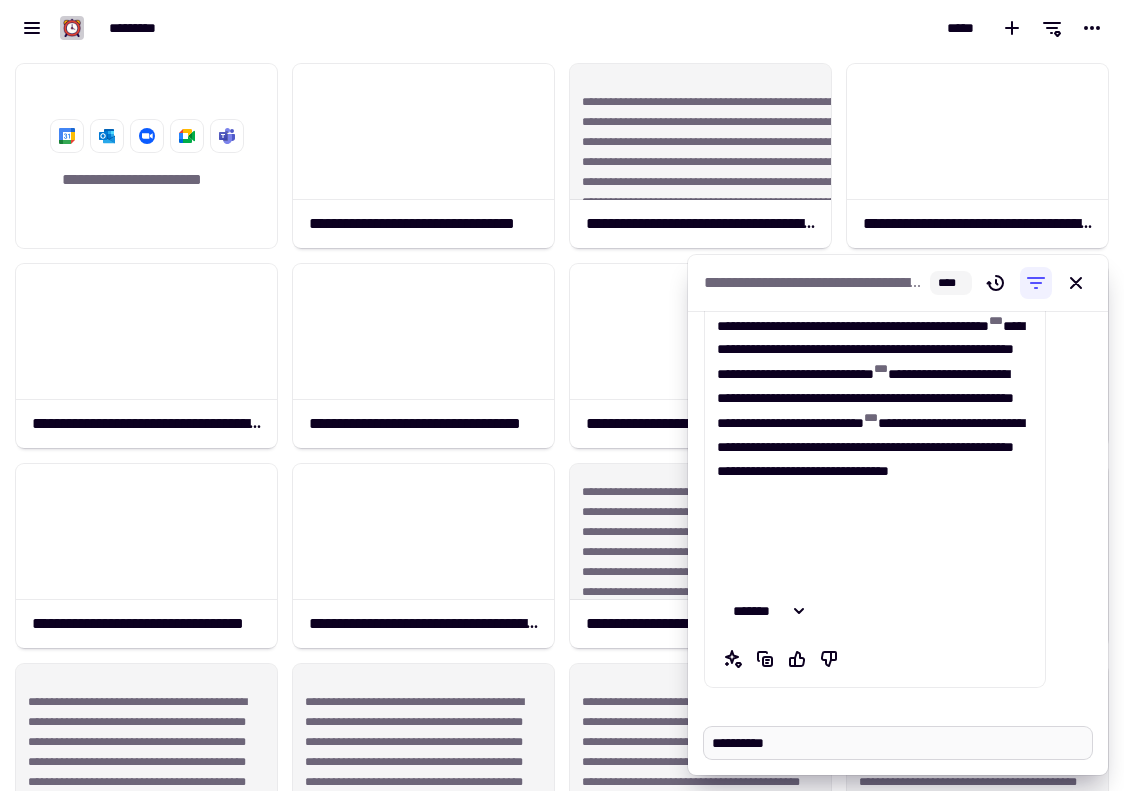type on "*" 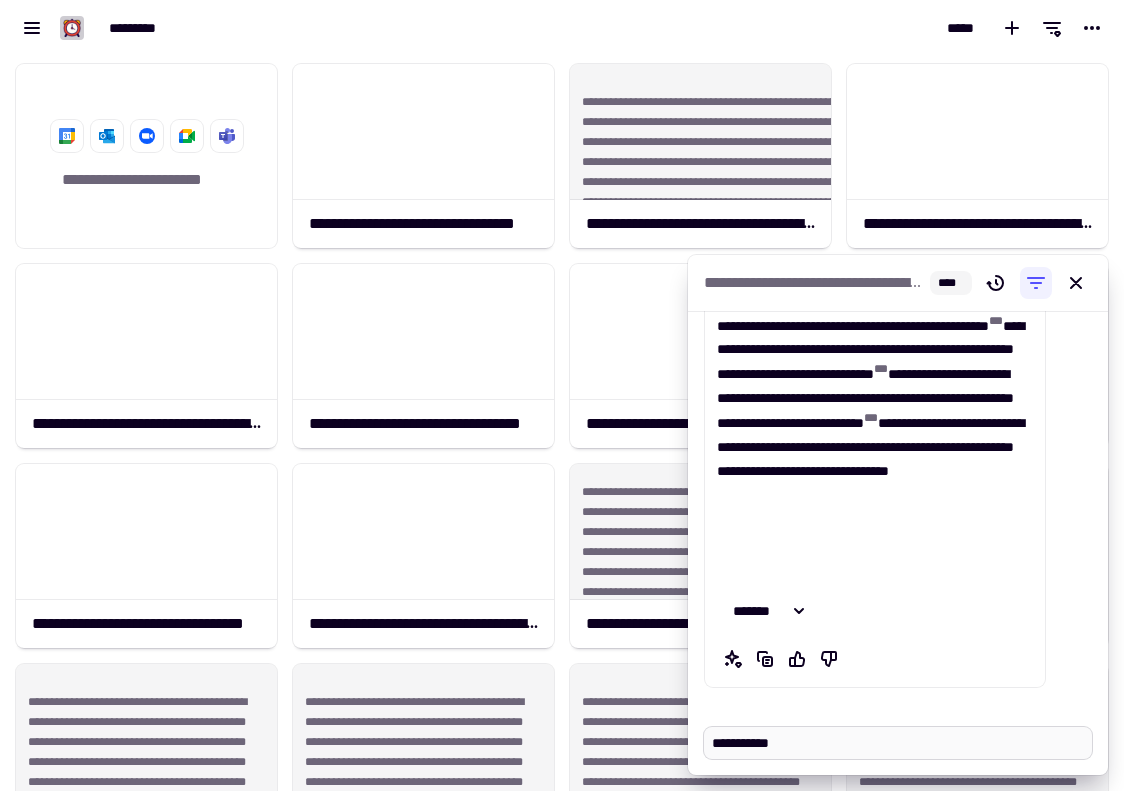 type on "*" 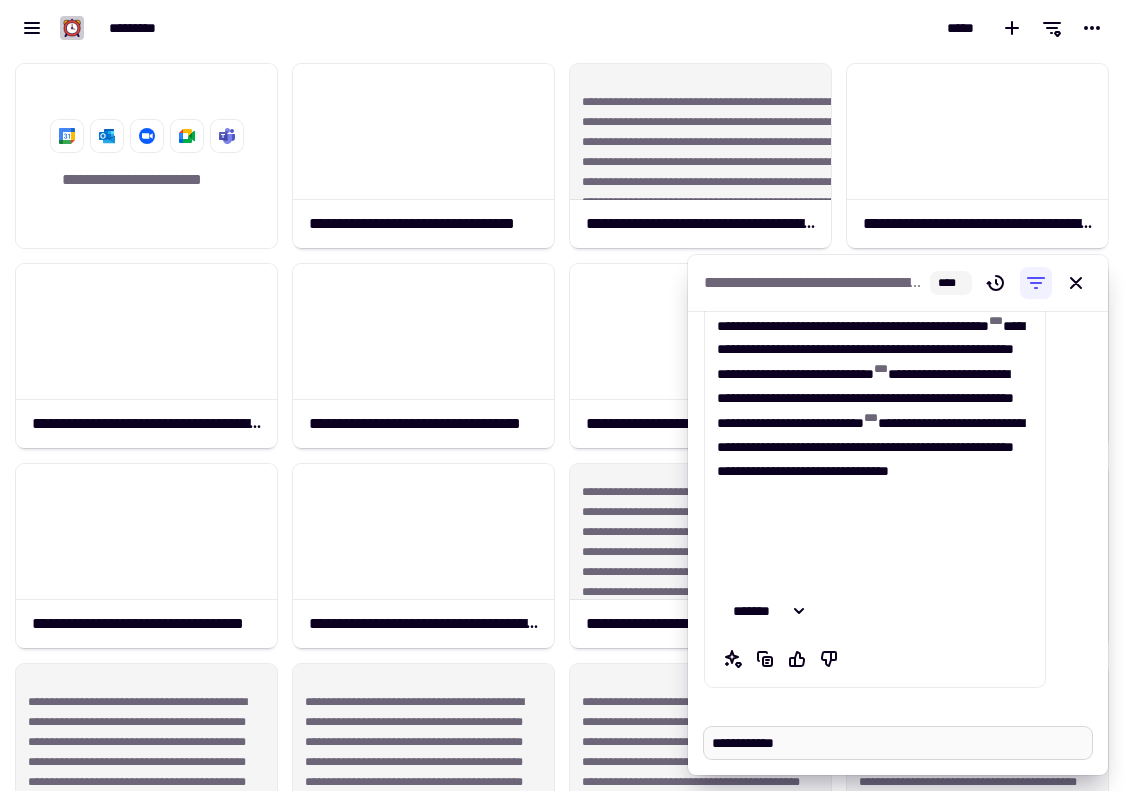 type on "*" 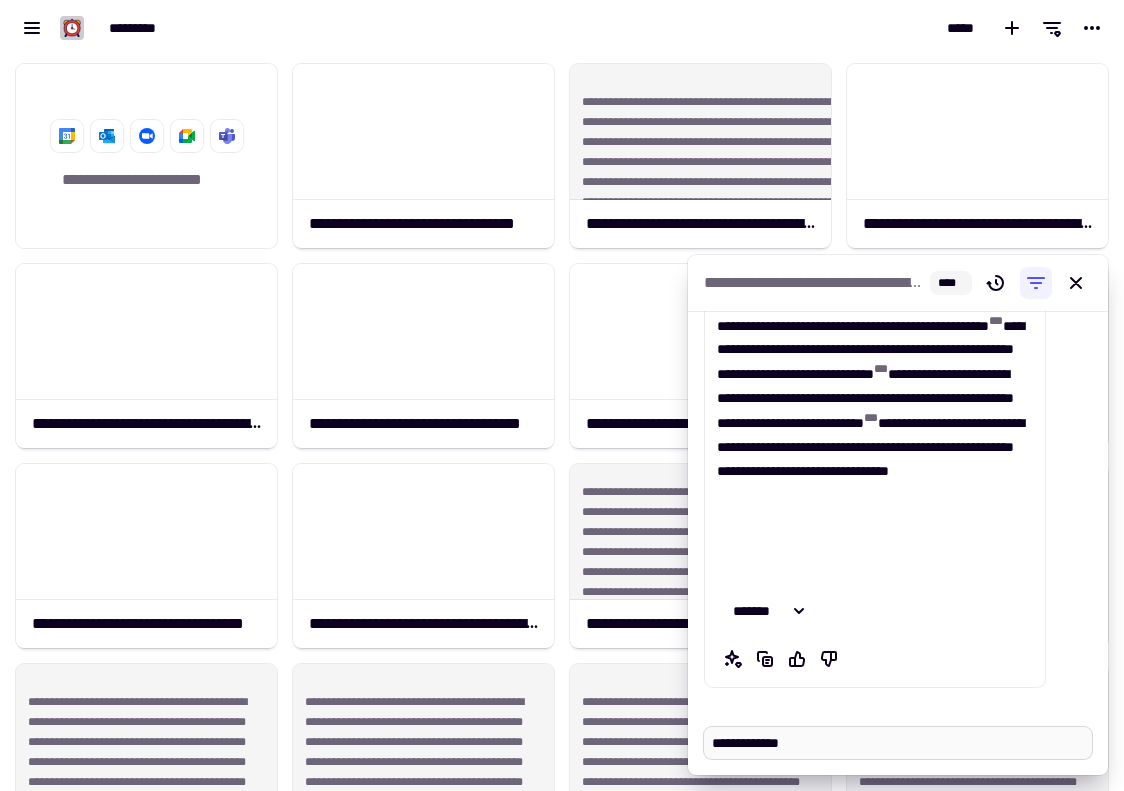 type on "*" 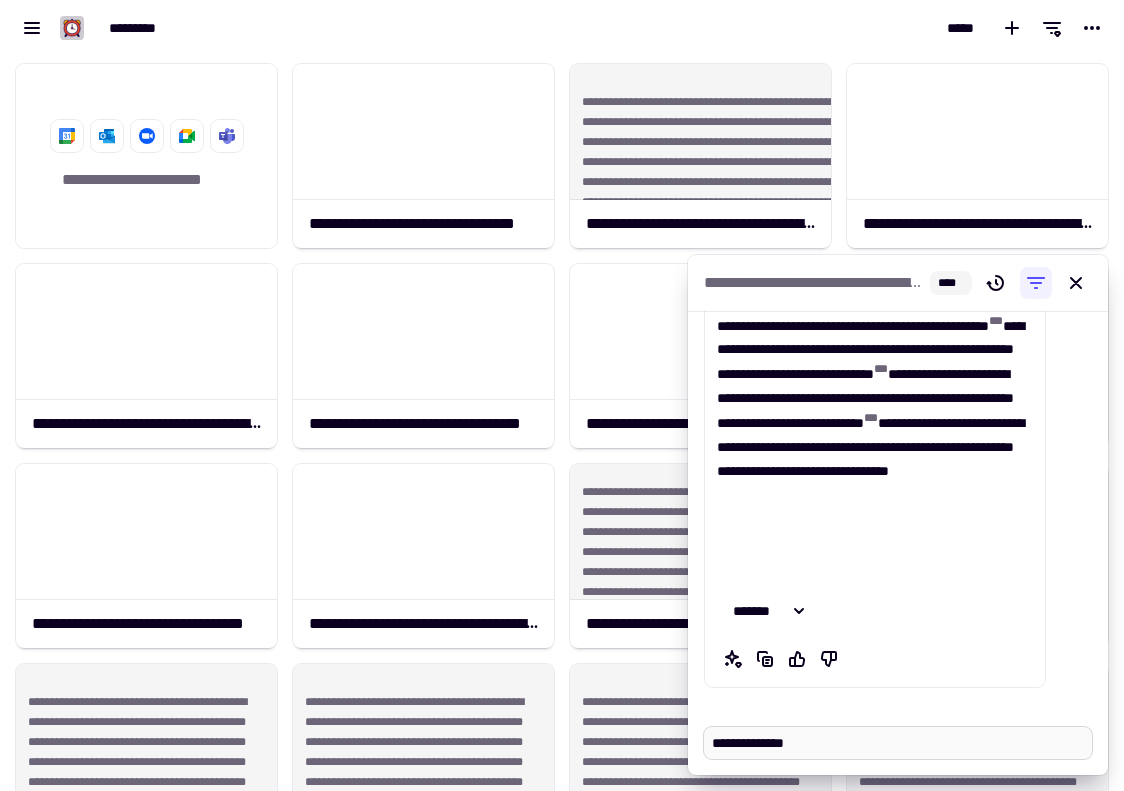 type on "*" 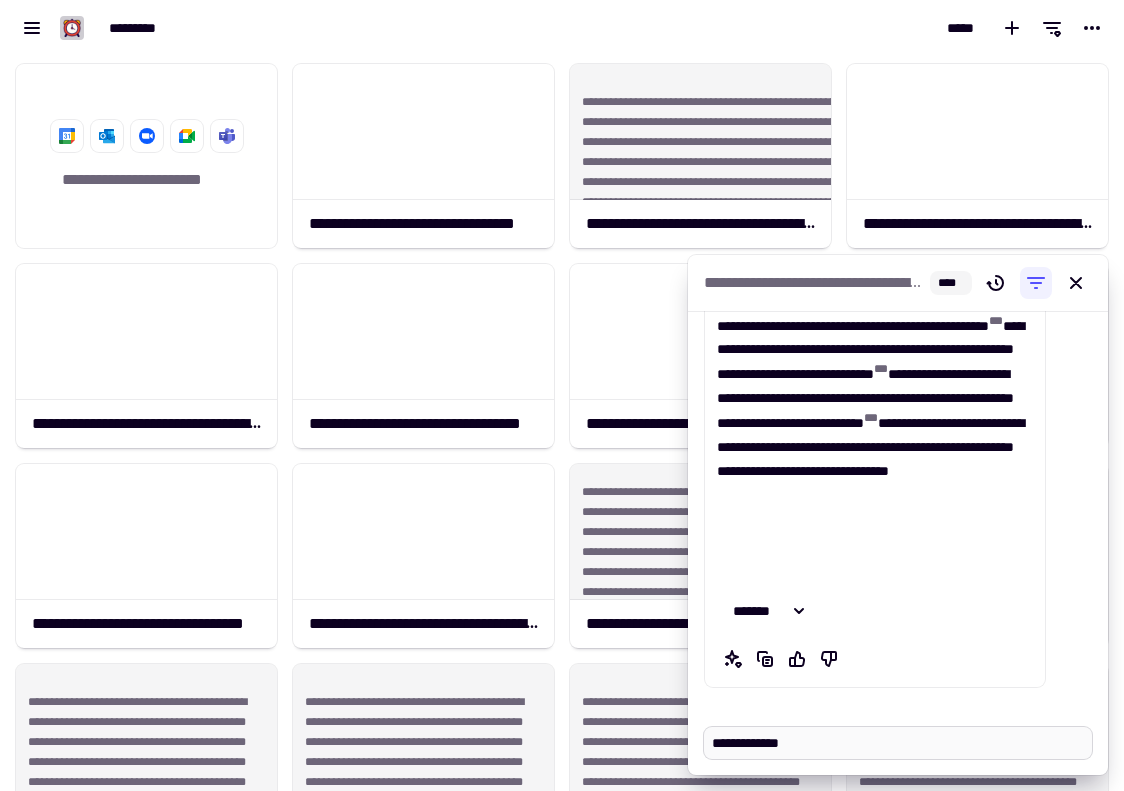 type on "*" 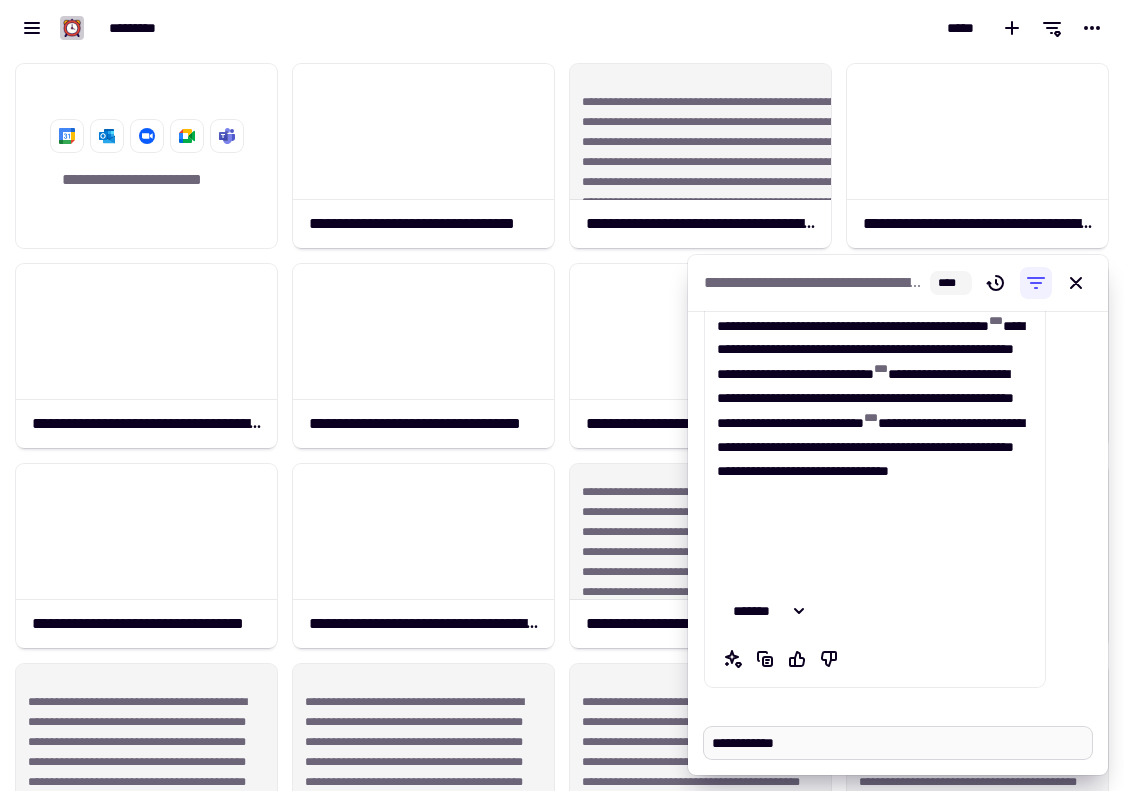 type on "*" 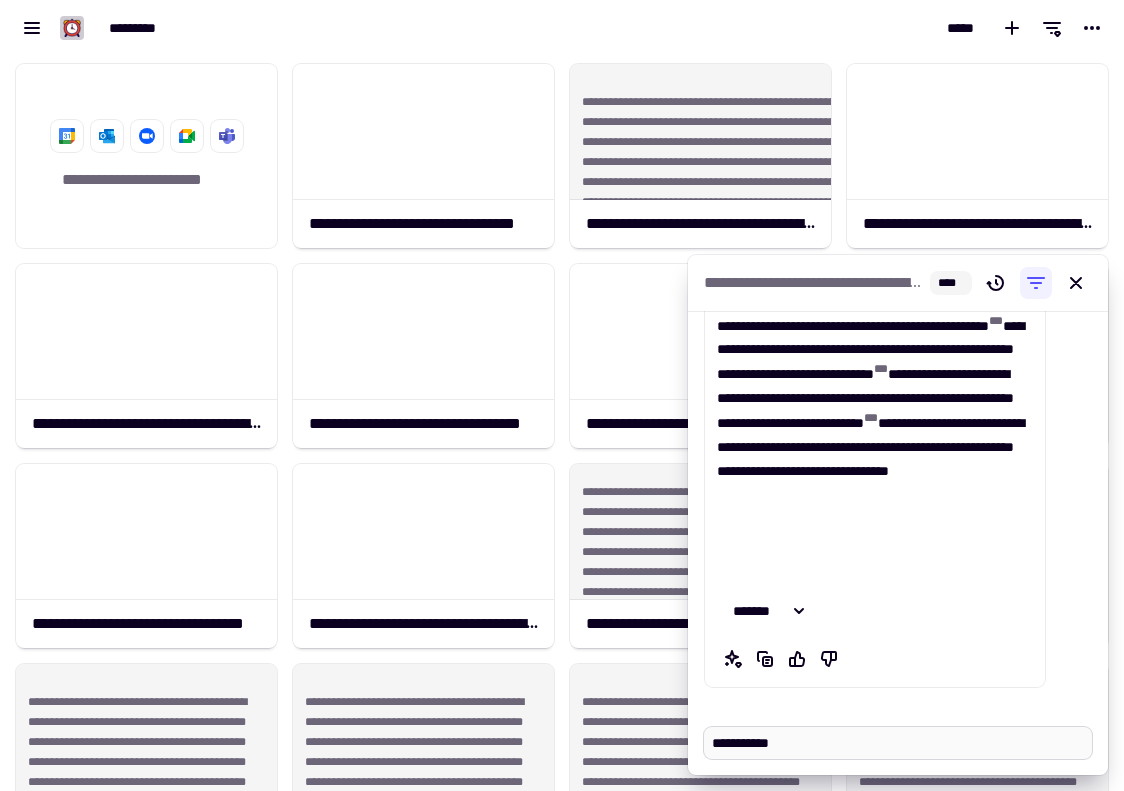 type on "*" 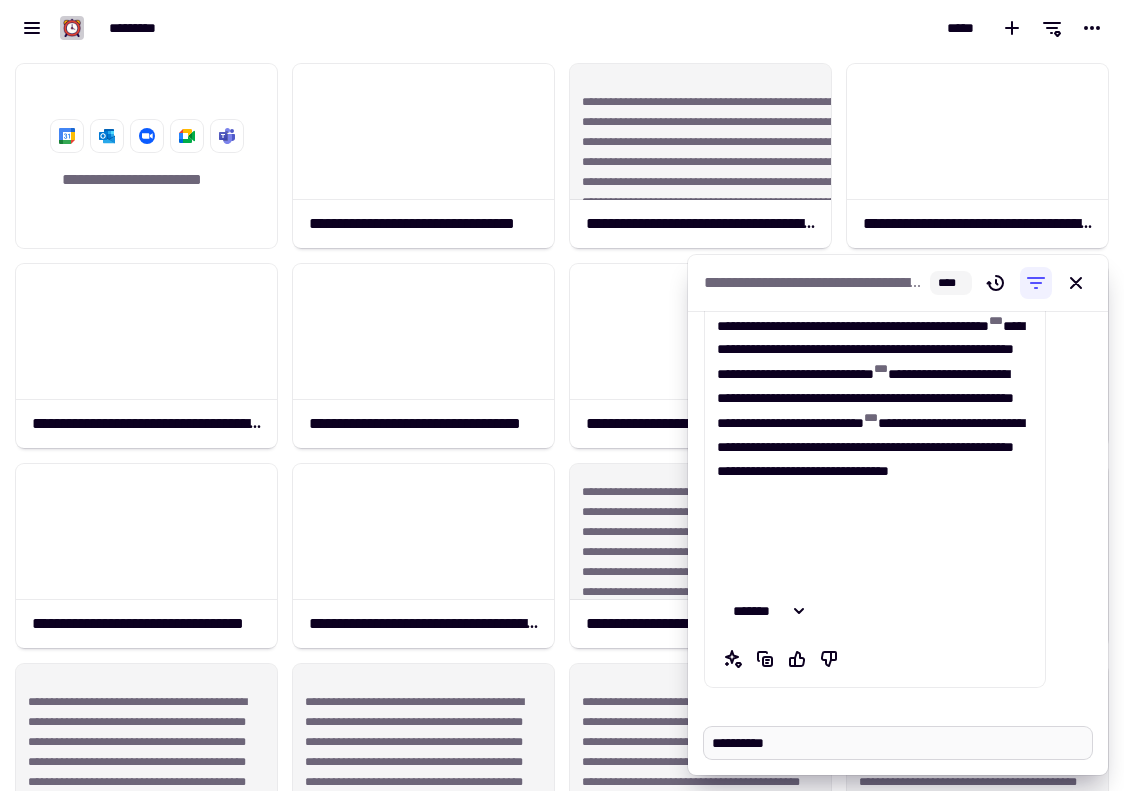 type on "*" 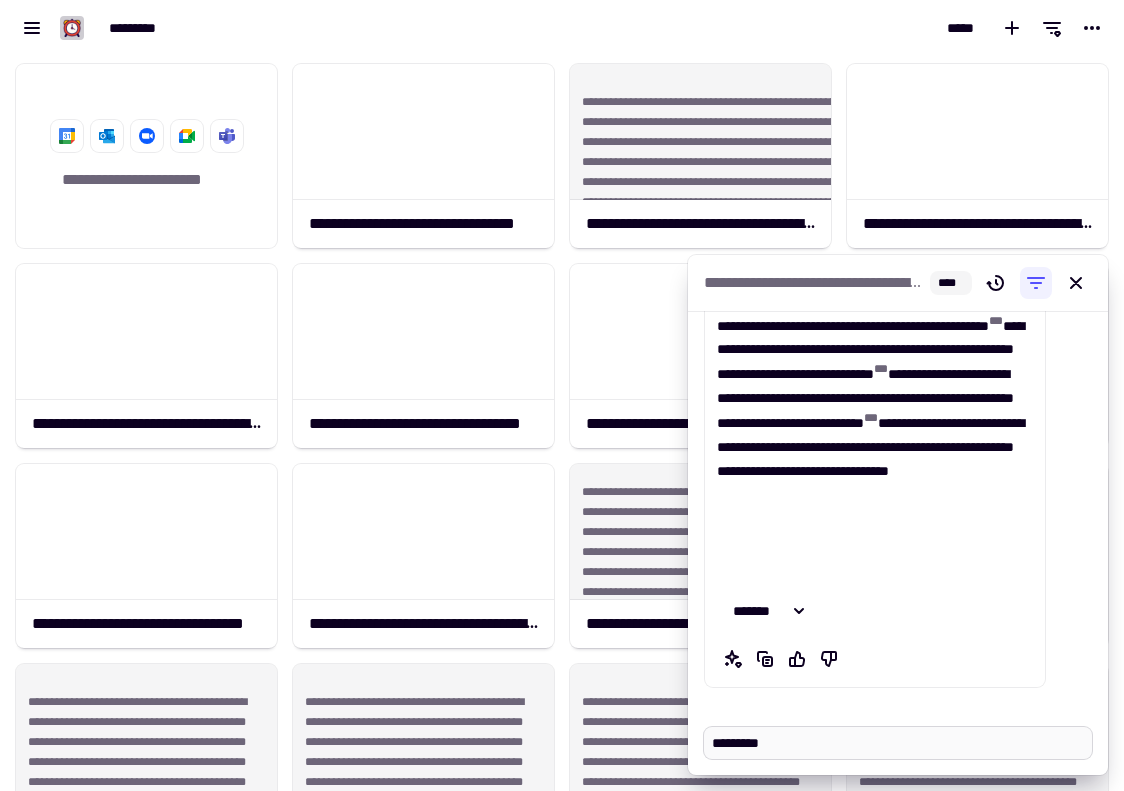 type on "*" 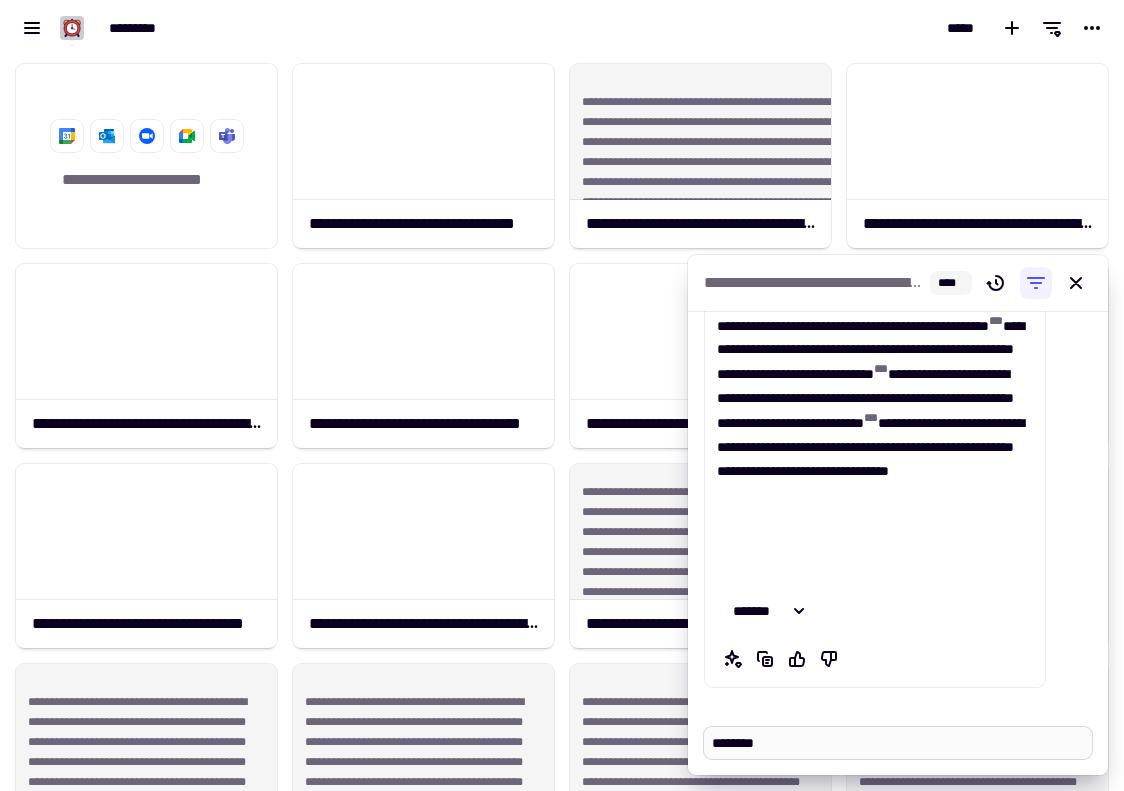 type on "*" 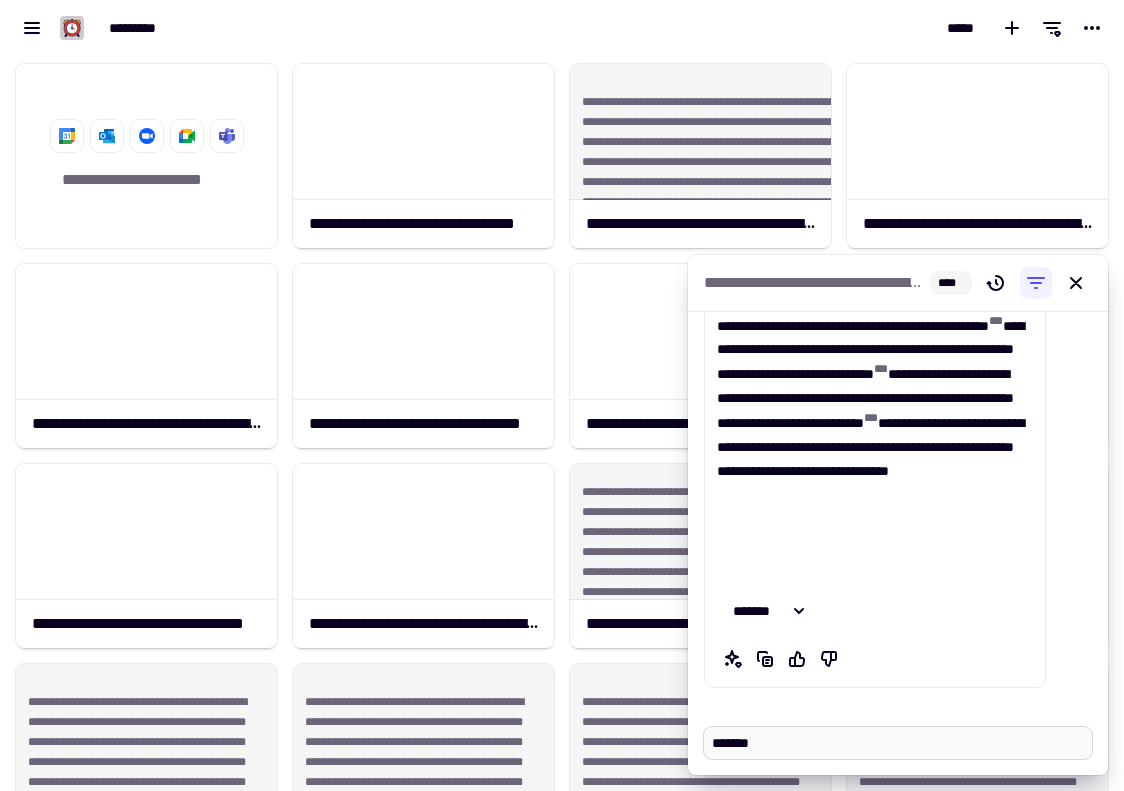 type on "*" 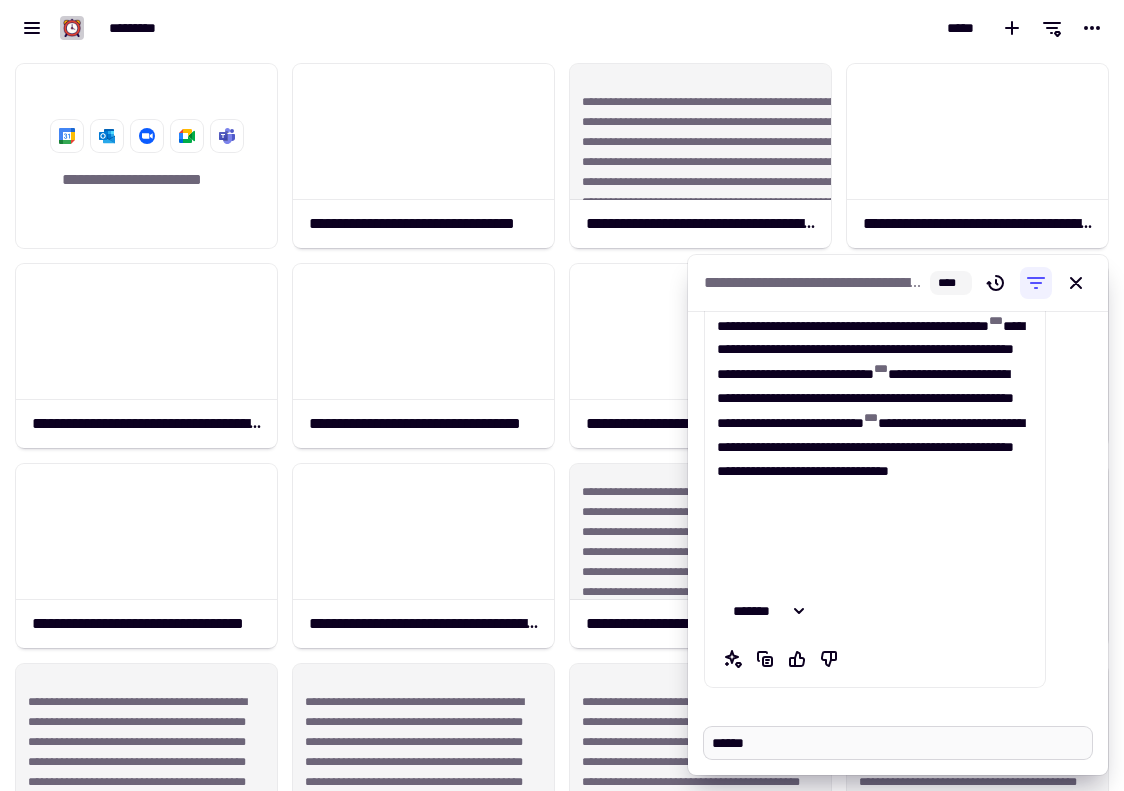 type on "*" 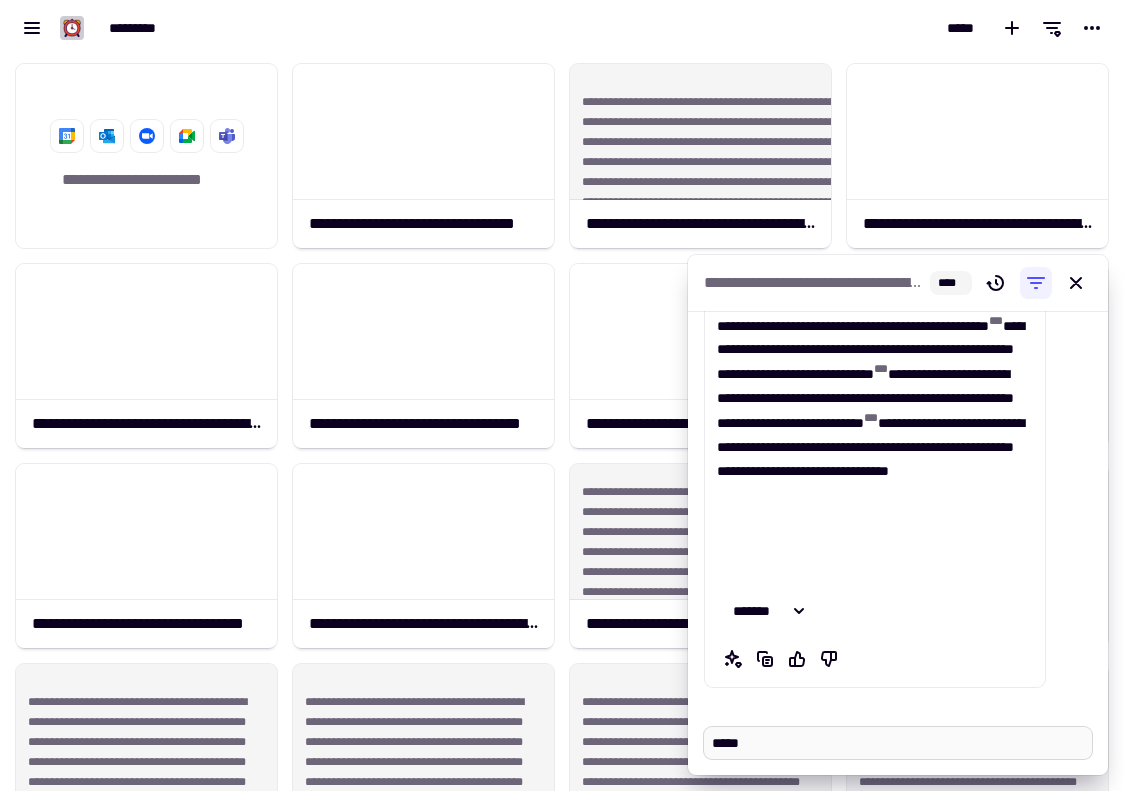 type on "*" 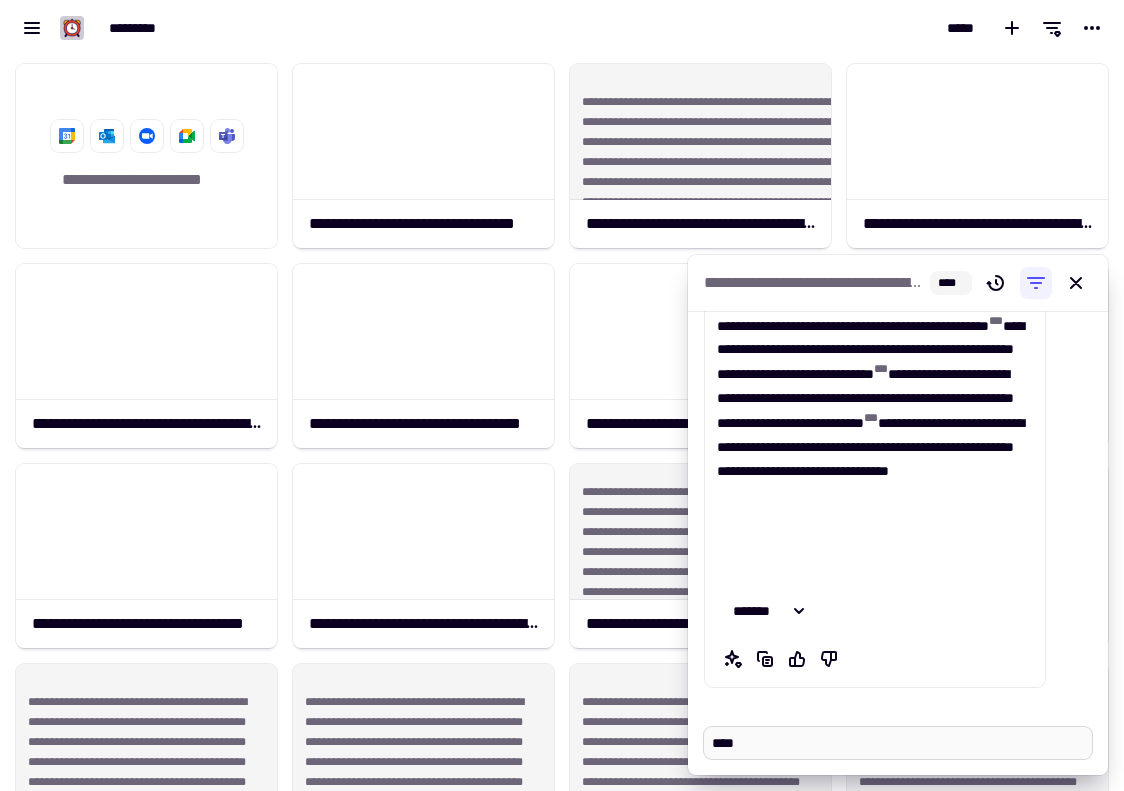 type on "*" 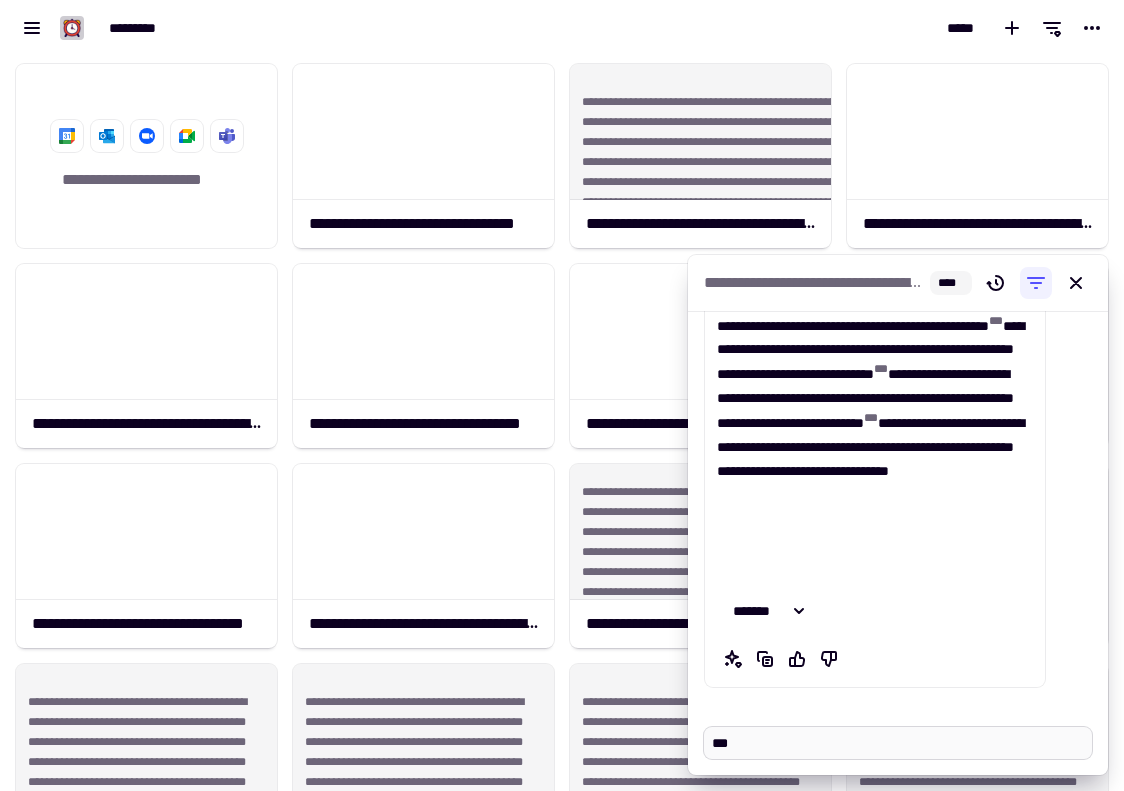 type on "*" 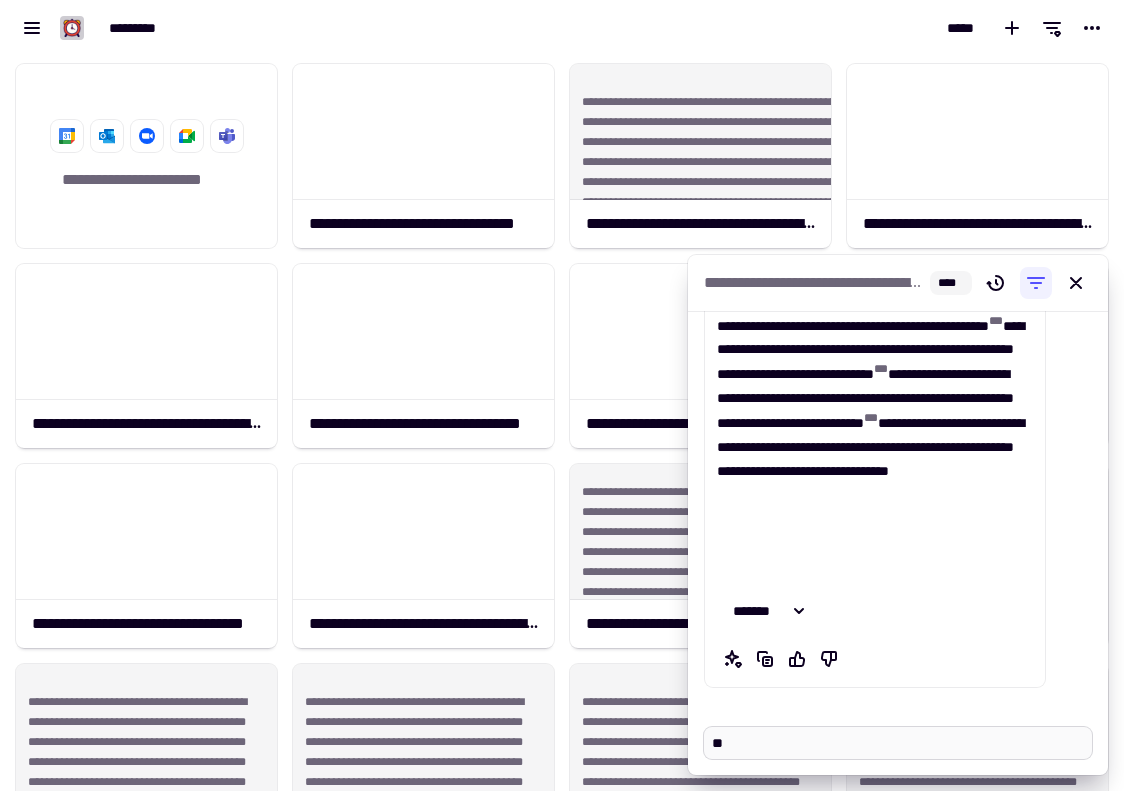 type on "*" 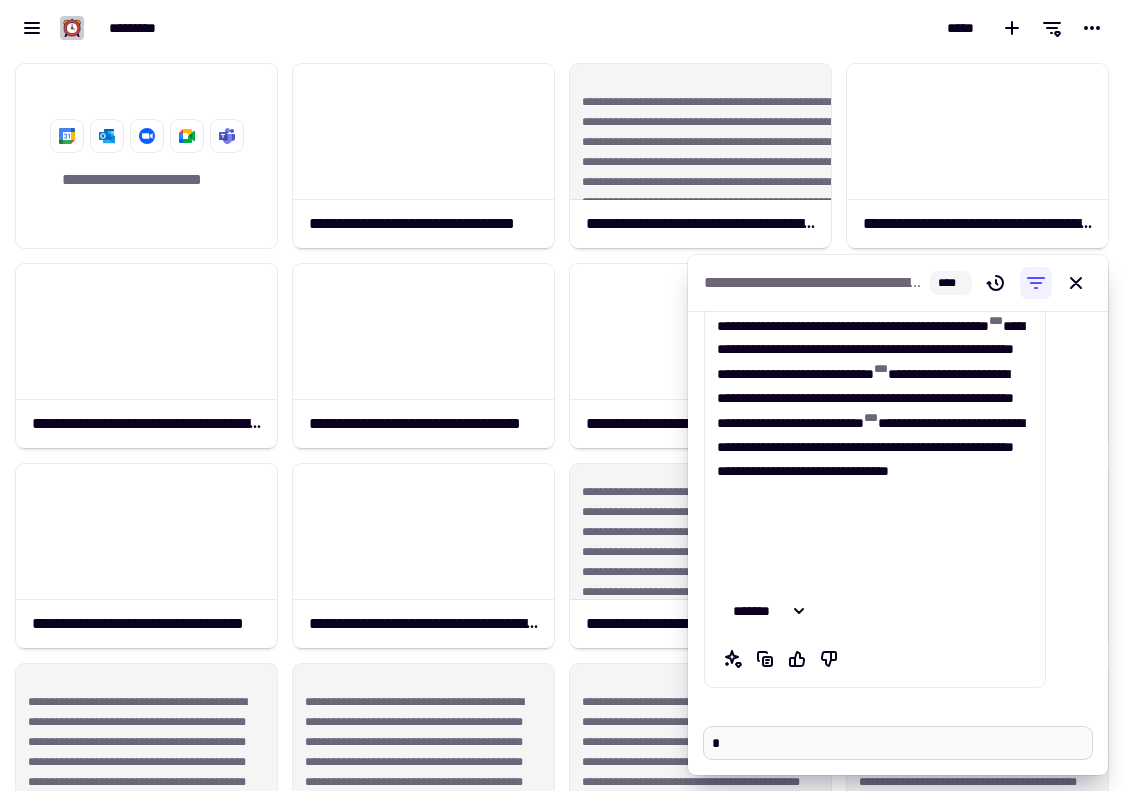 type on "*" 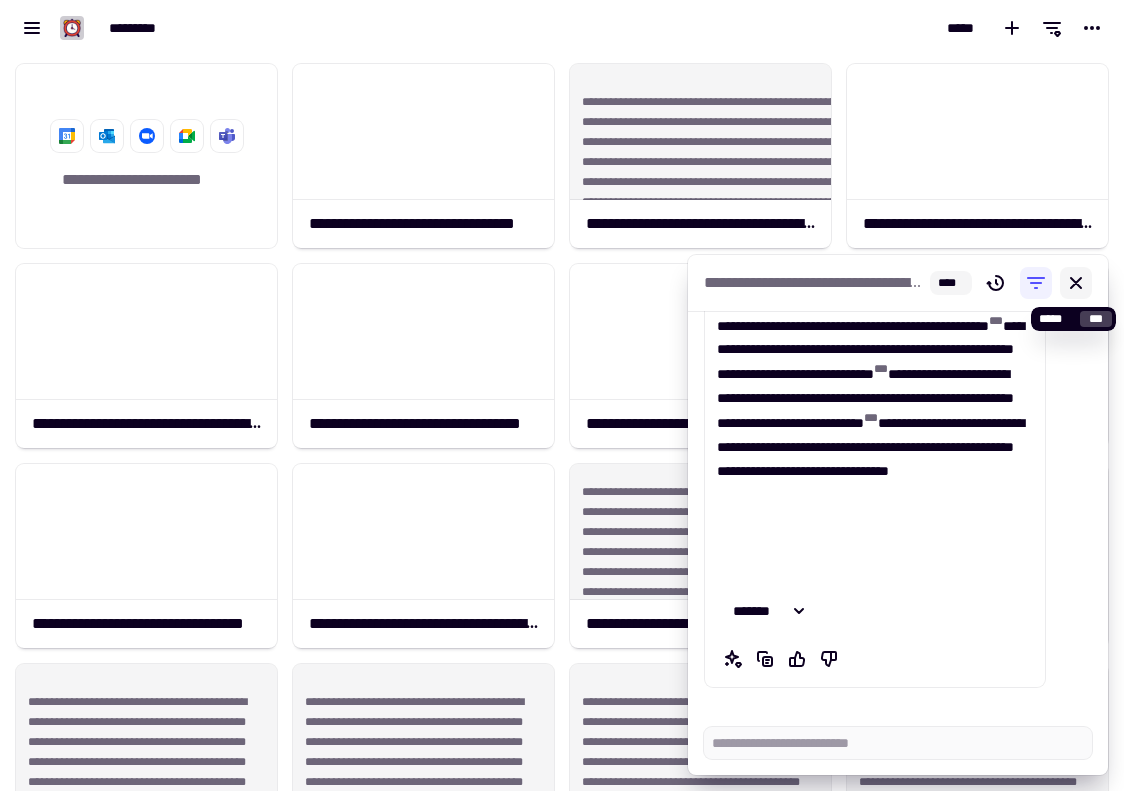 type on "*" 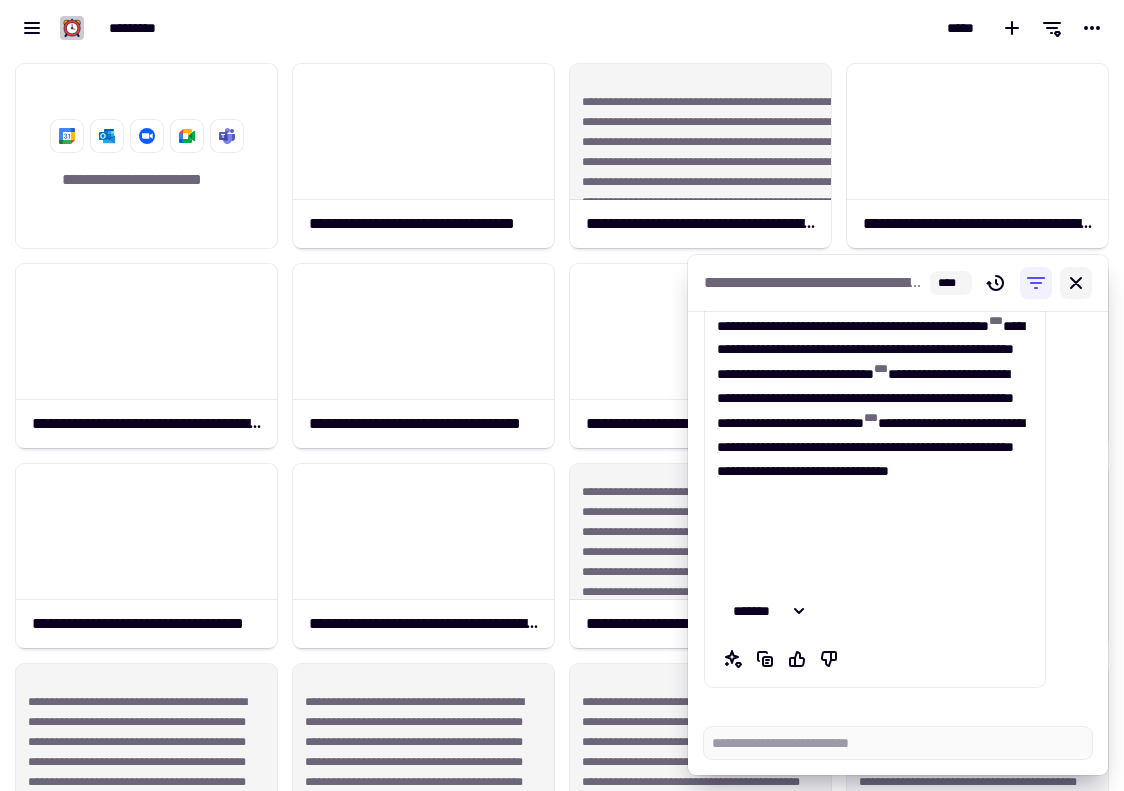 click 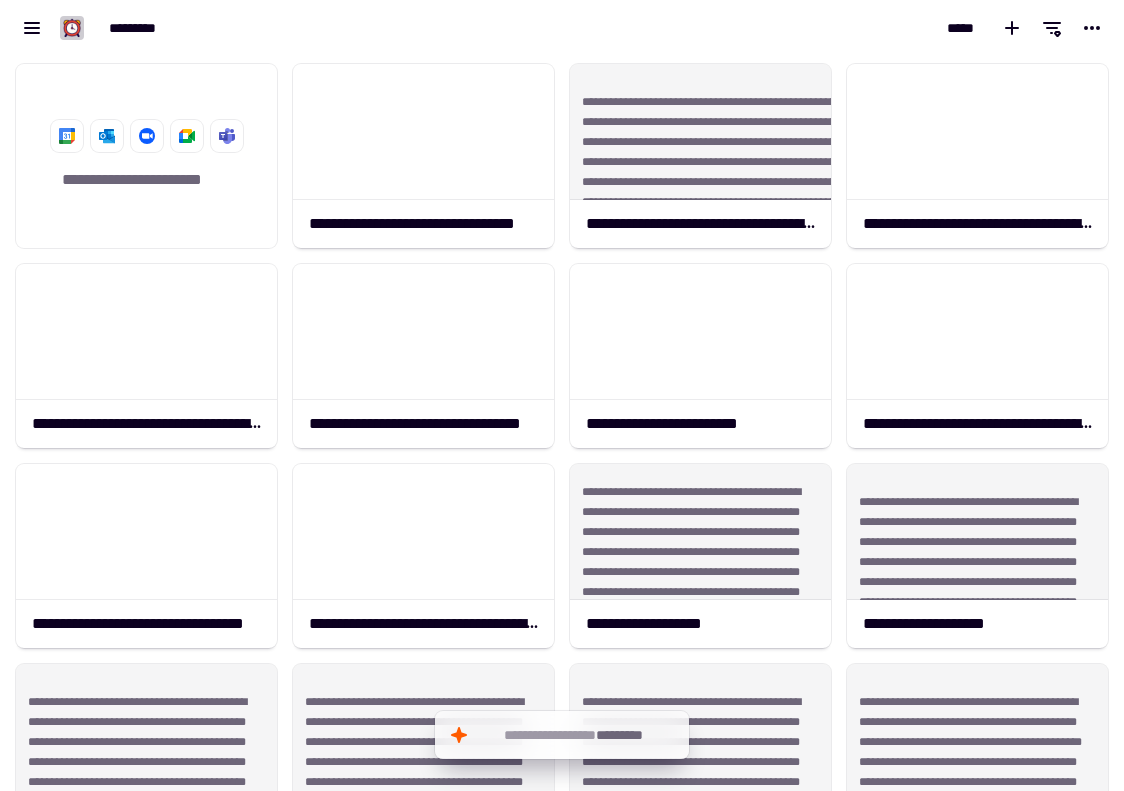 scroll, scrollTop: 0, scrollLeft: 0, axis: both 